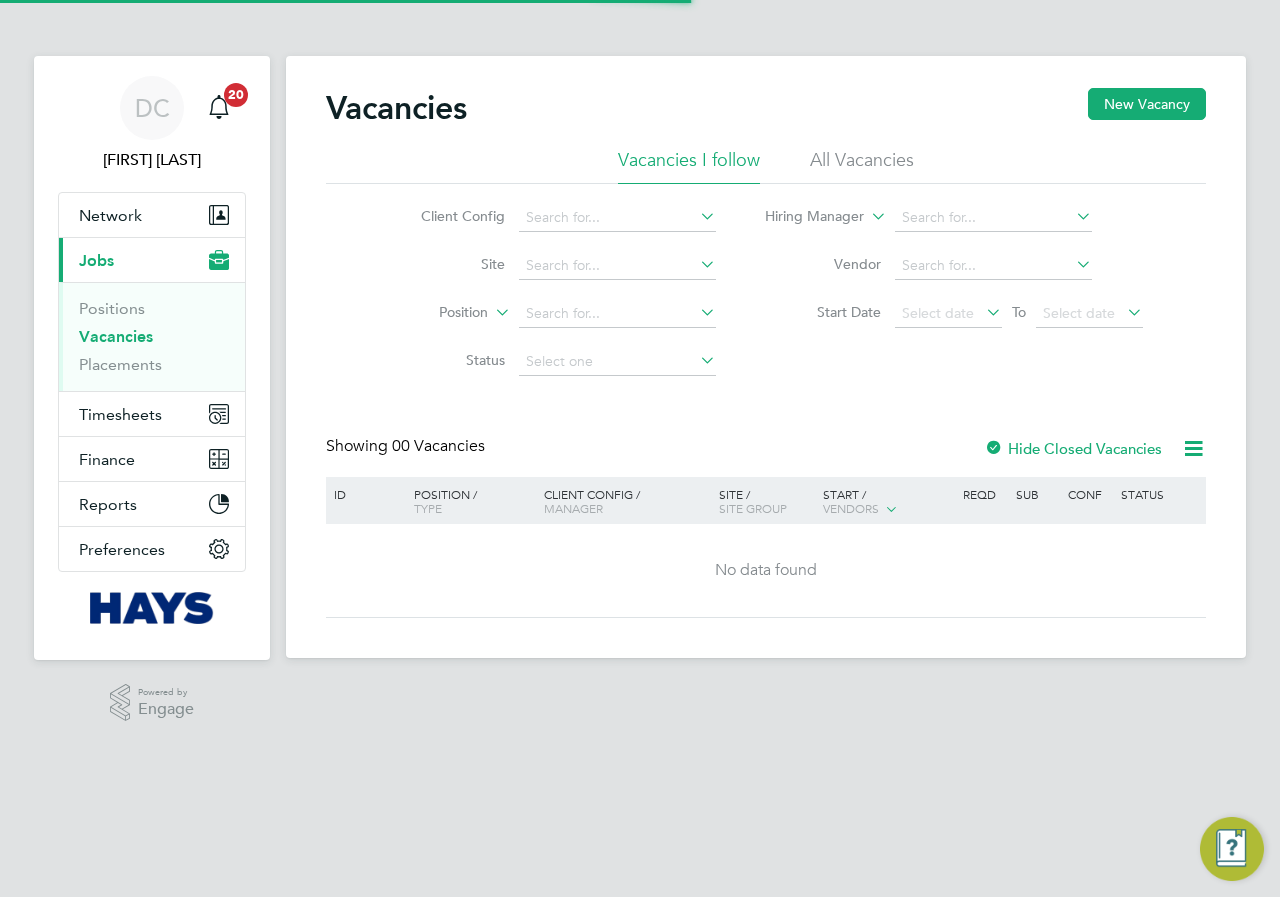 scroll, scrollTop: 0, scrollLeft: 0, axis: both 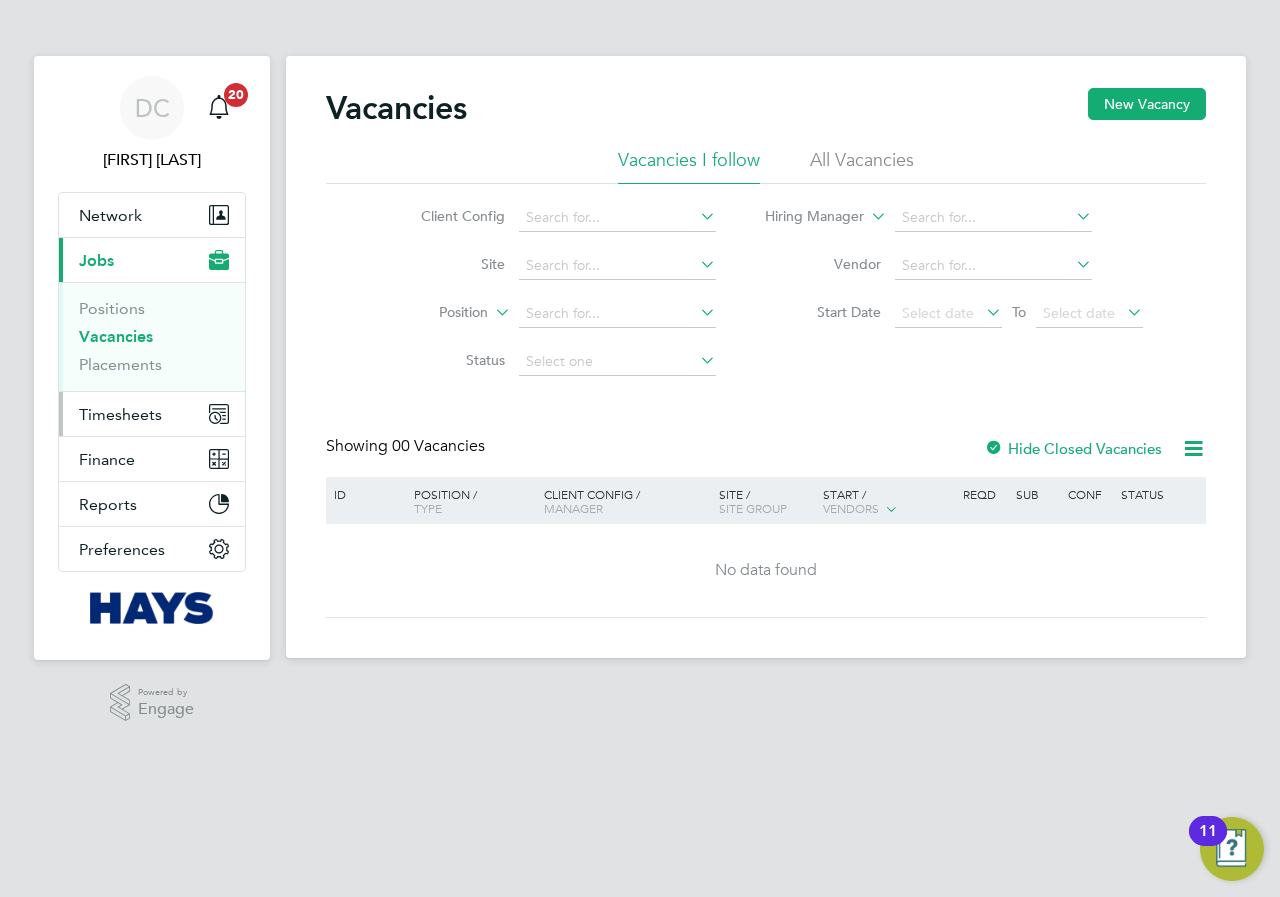 click on "Timesheets" at bounding box center (120, 414) 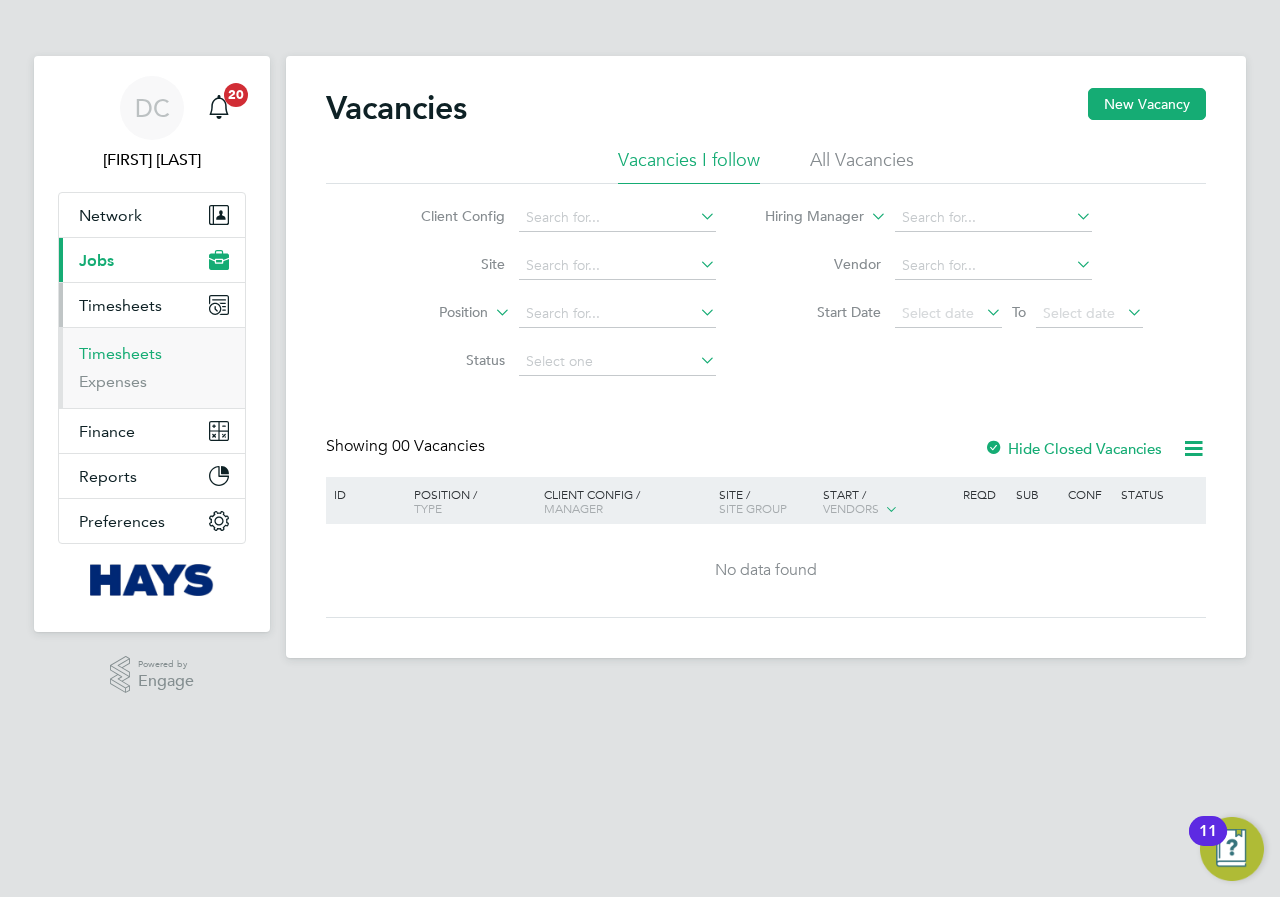 click on "Timesheets" at bounding box center (120, 353) 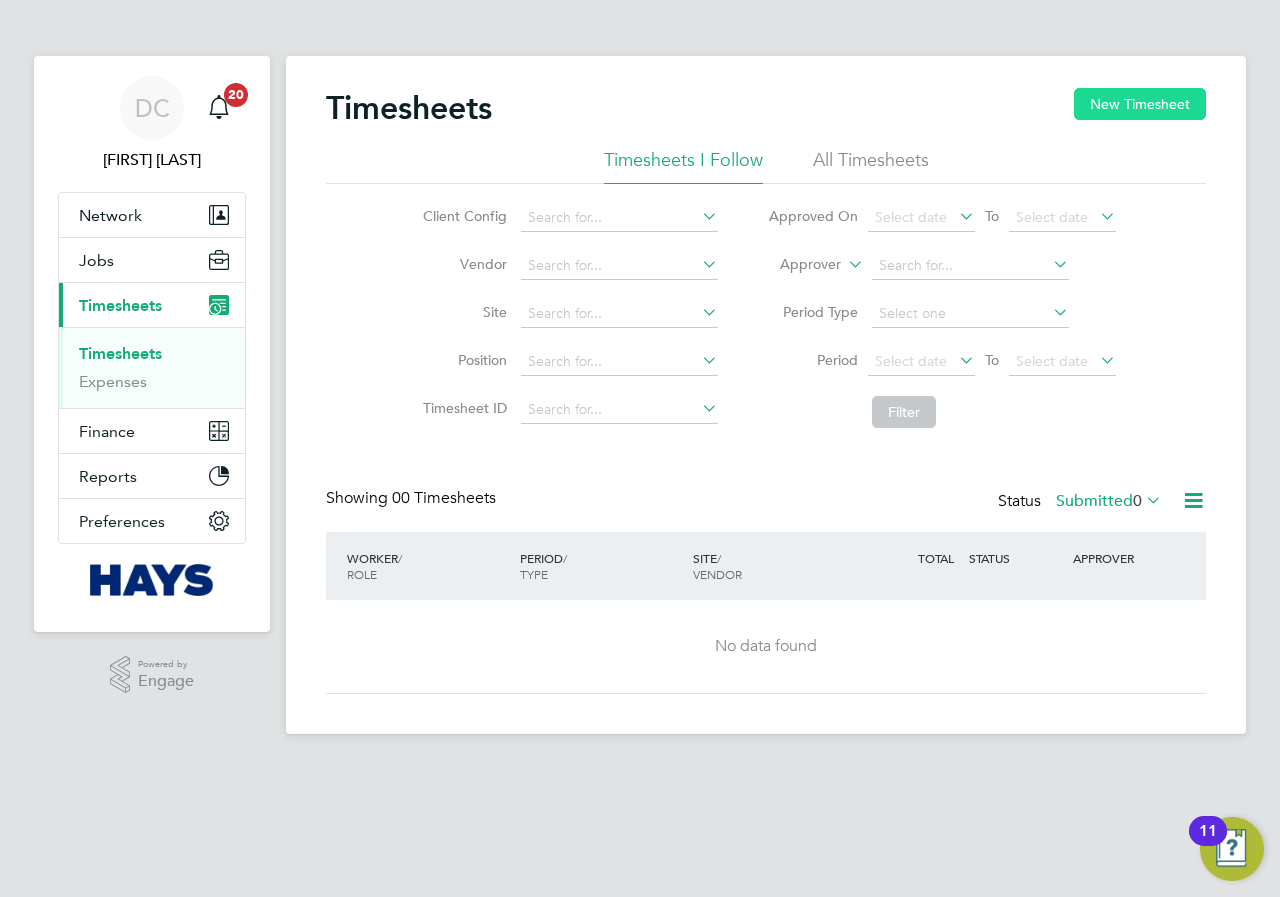 click on "New Timesheet" 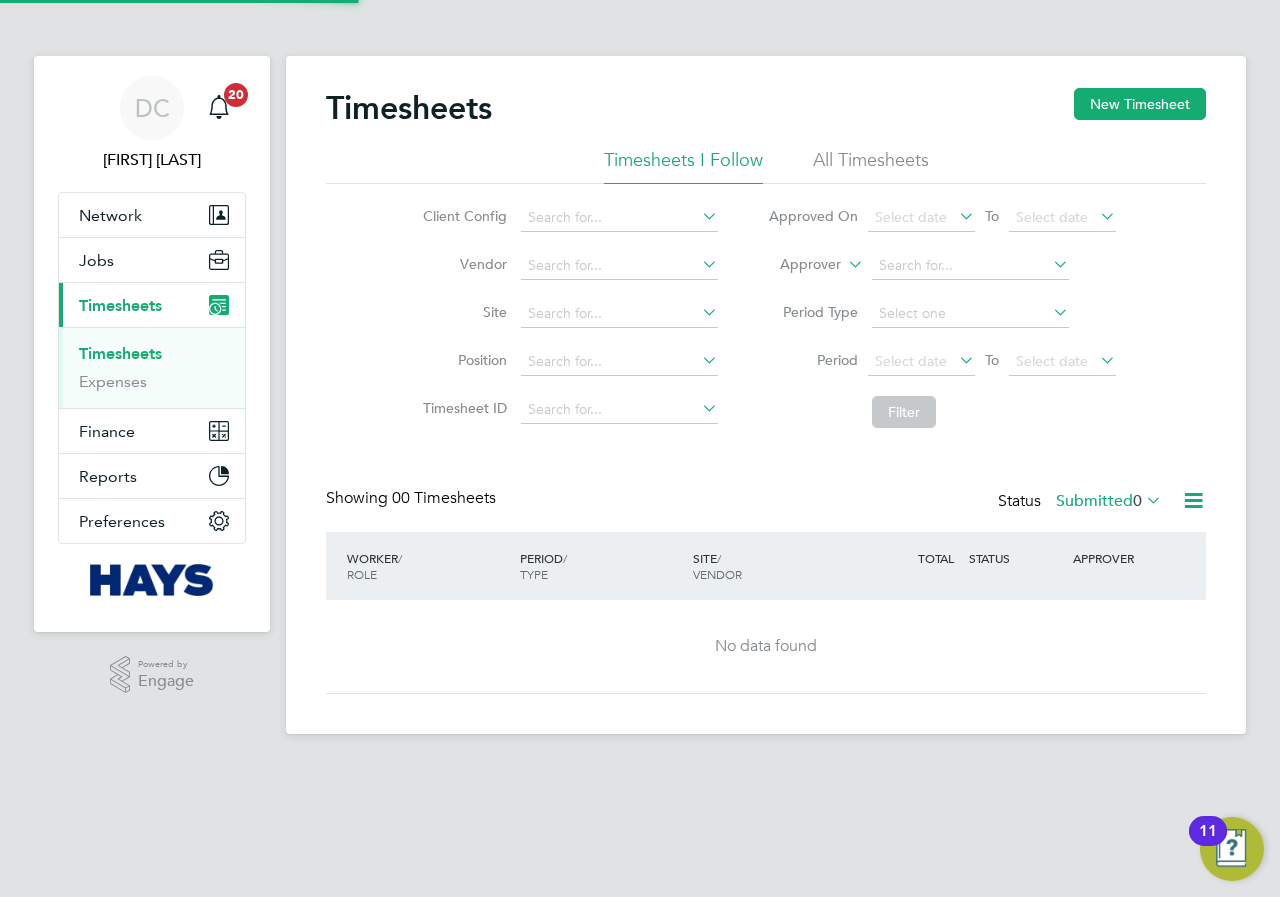 scroll, scrollTop: 10, scrollLeft: 10, axis: both 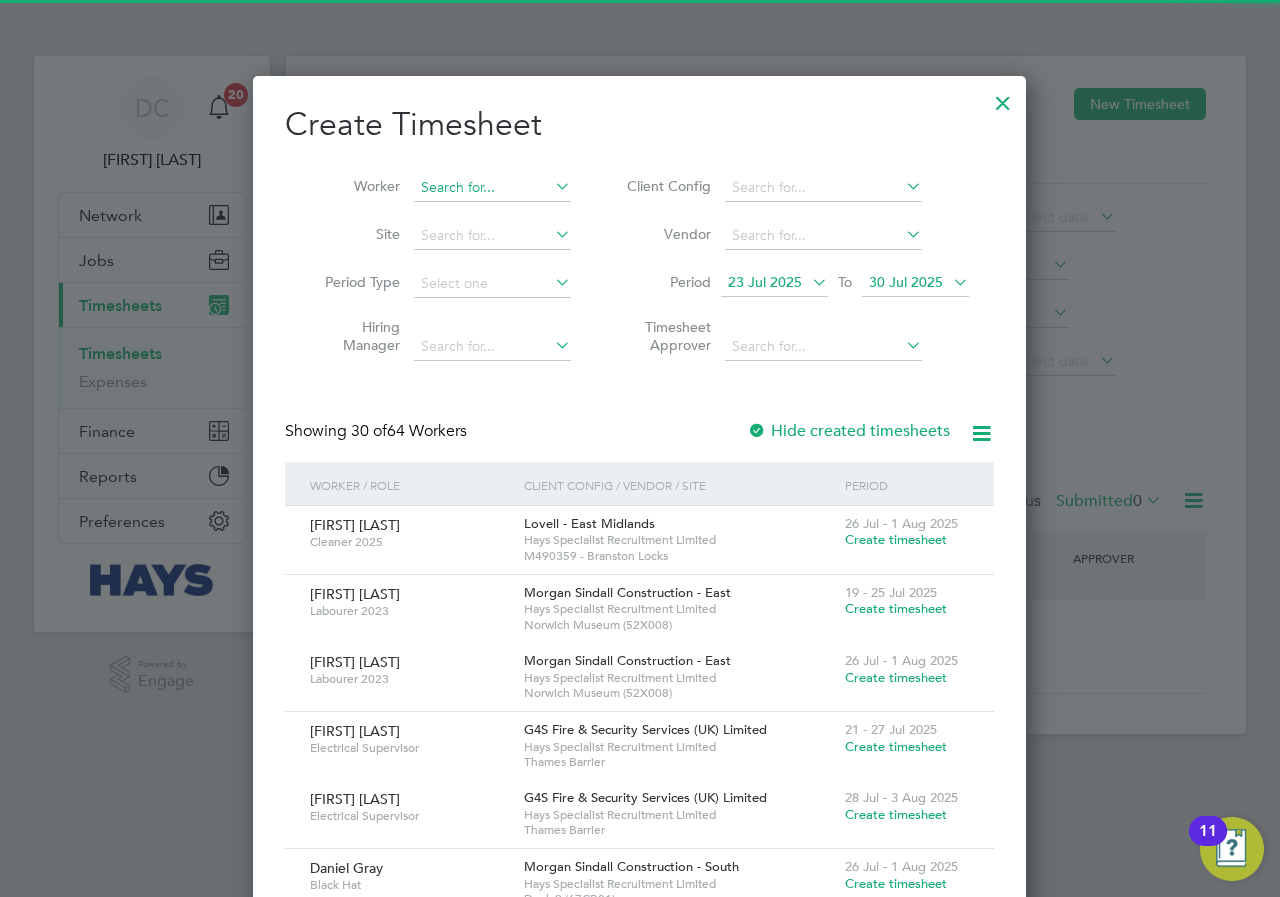 click at bounding box center (492, 188) 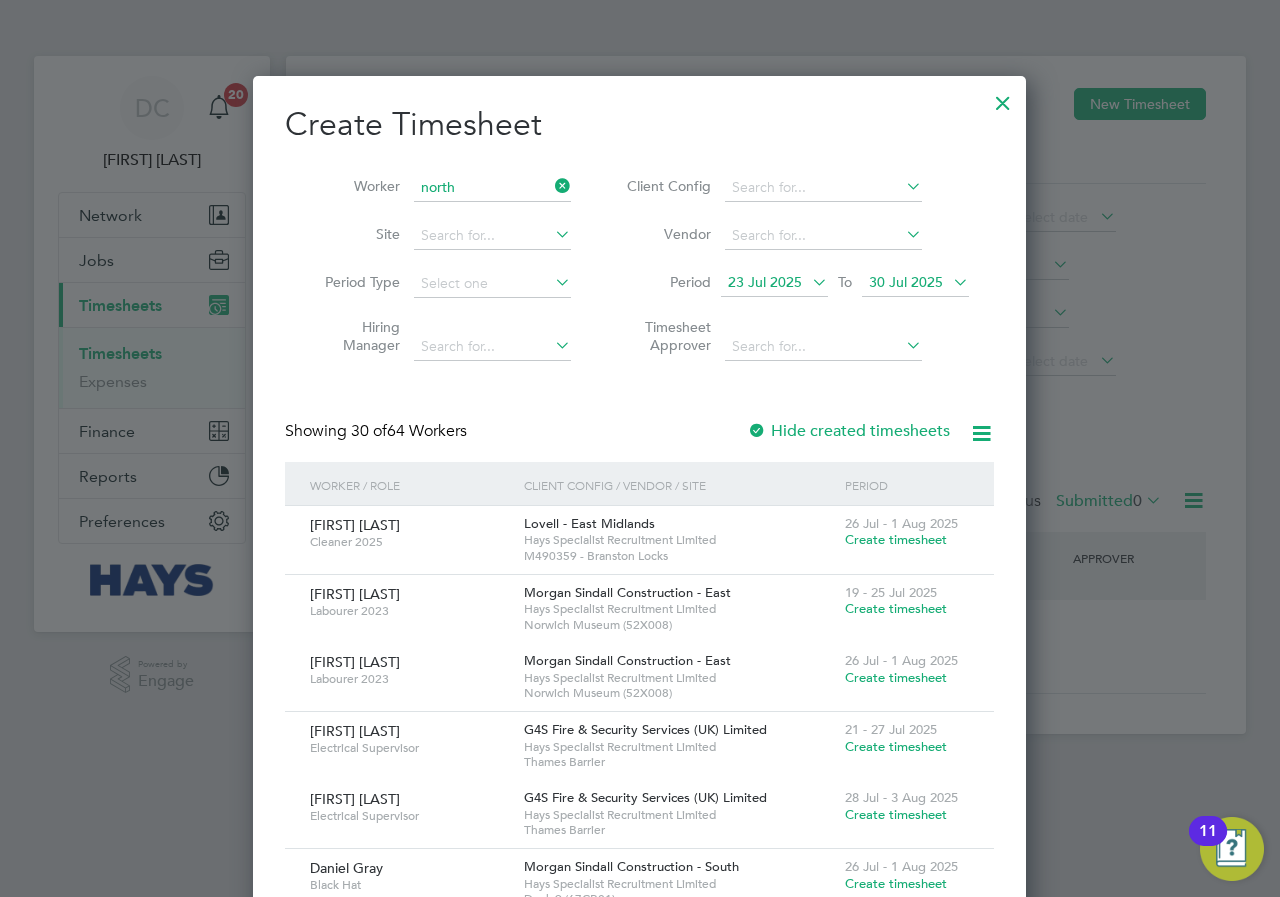 click on "North" 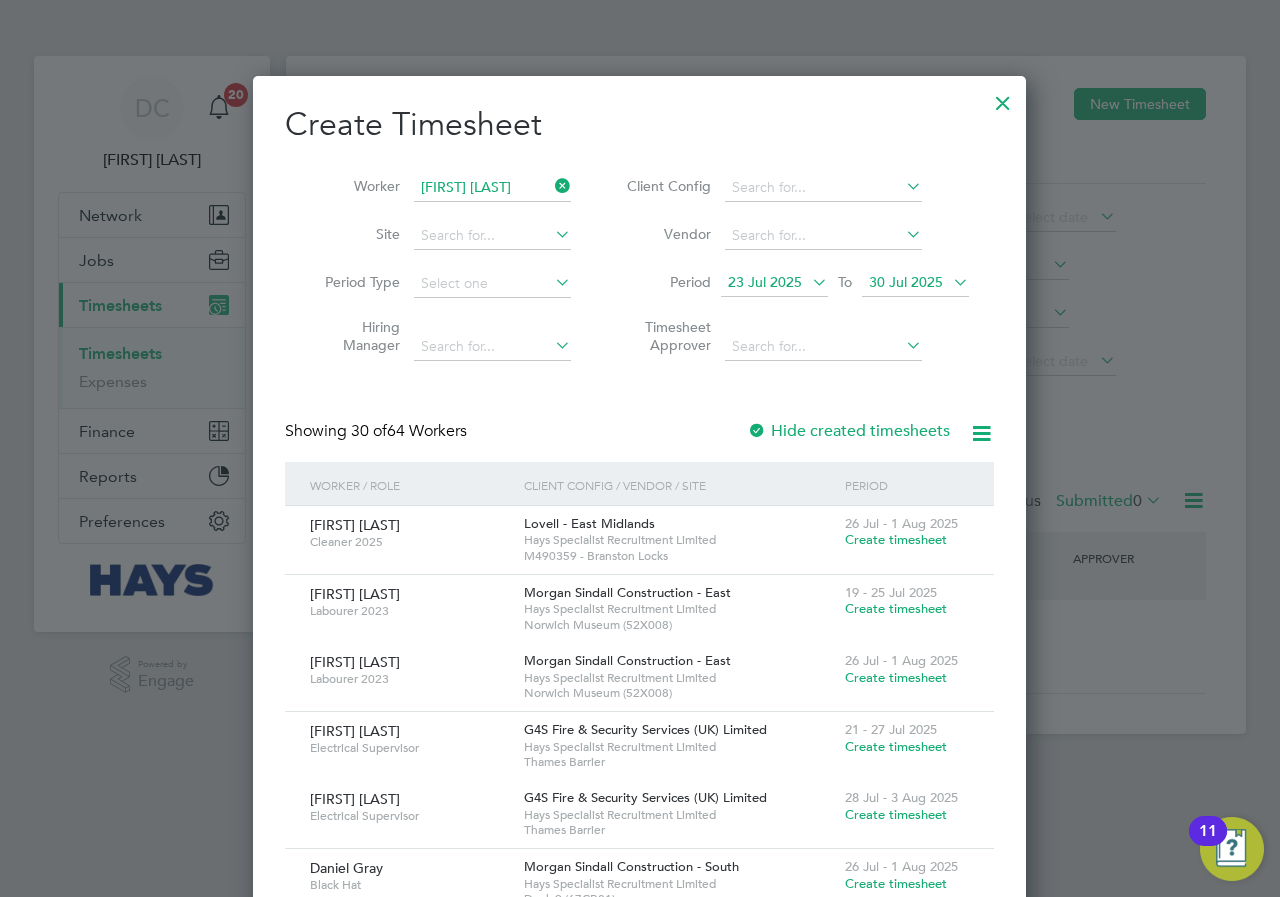 scroll, scrollTop: 10, scrollLeft: 10, axis: both 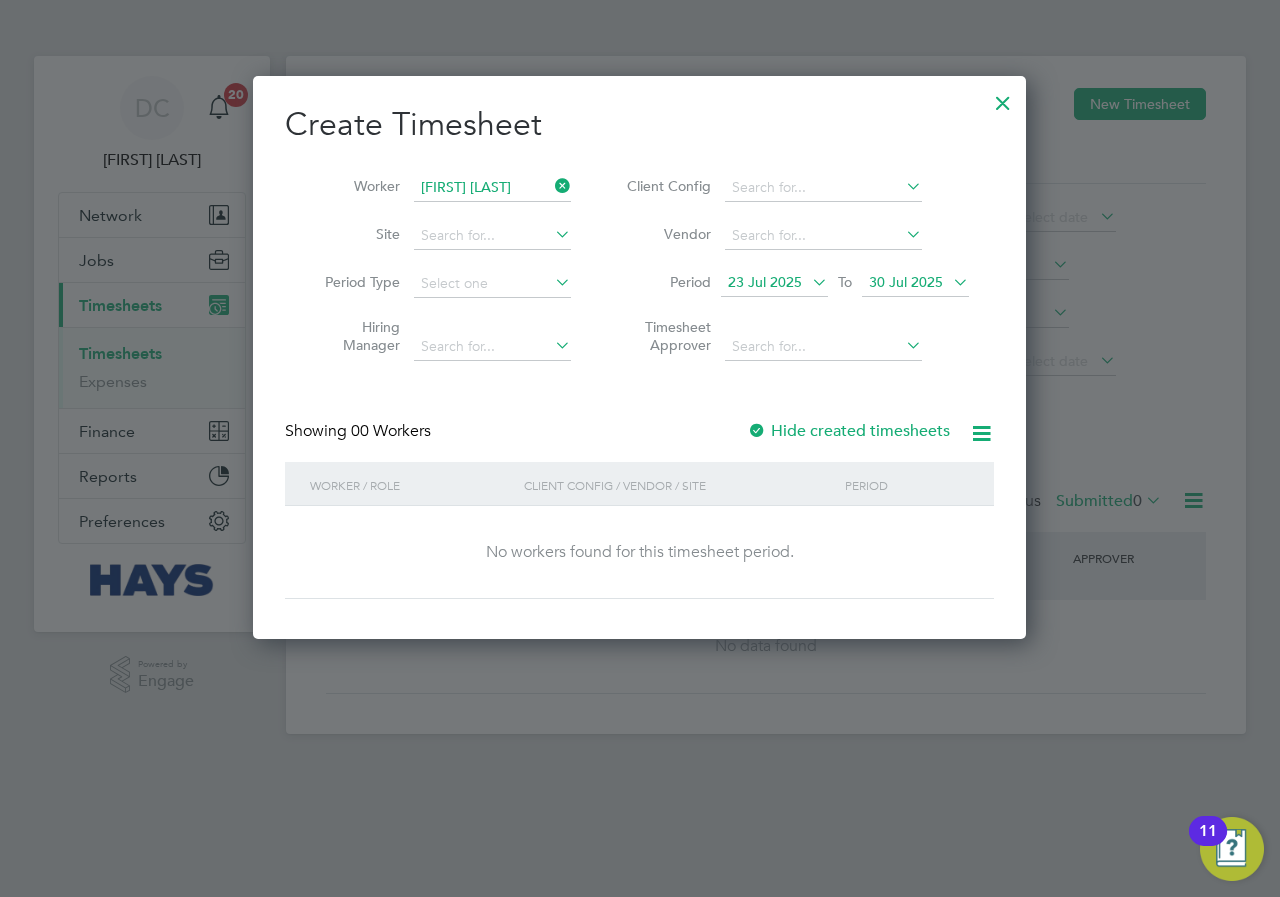 click on "30 Jul 2025" at bounding box center [915, 283] 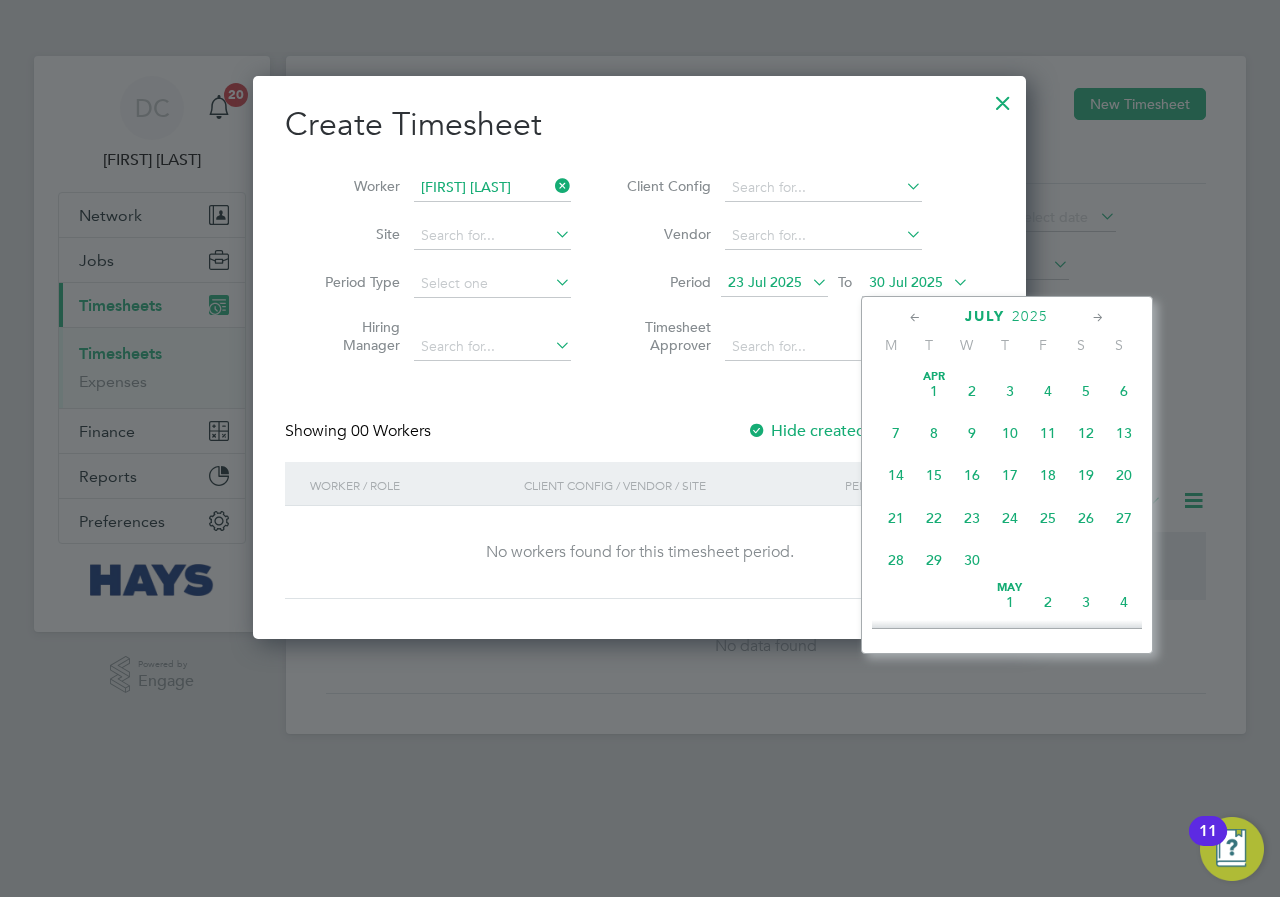 scroll, scrollTop: 779, scrollLeft: 0, axis: vertical 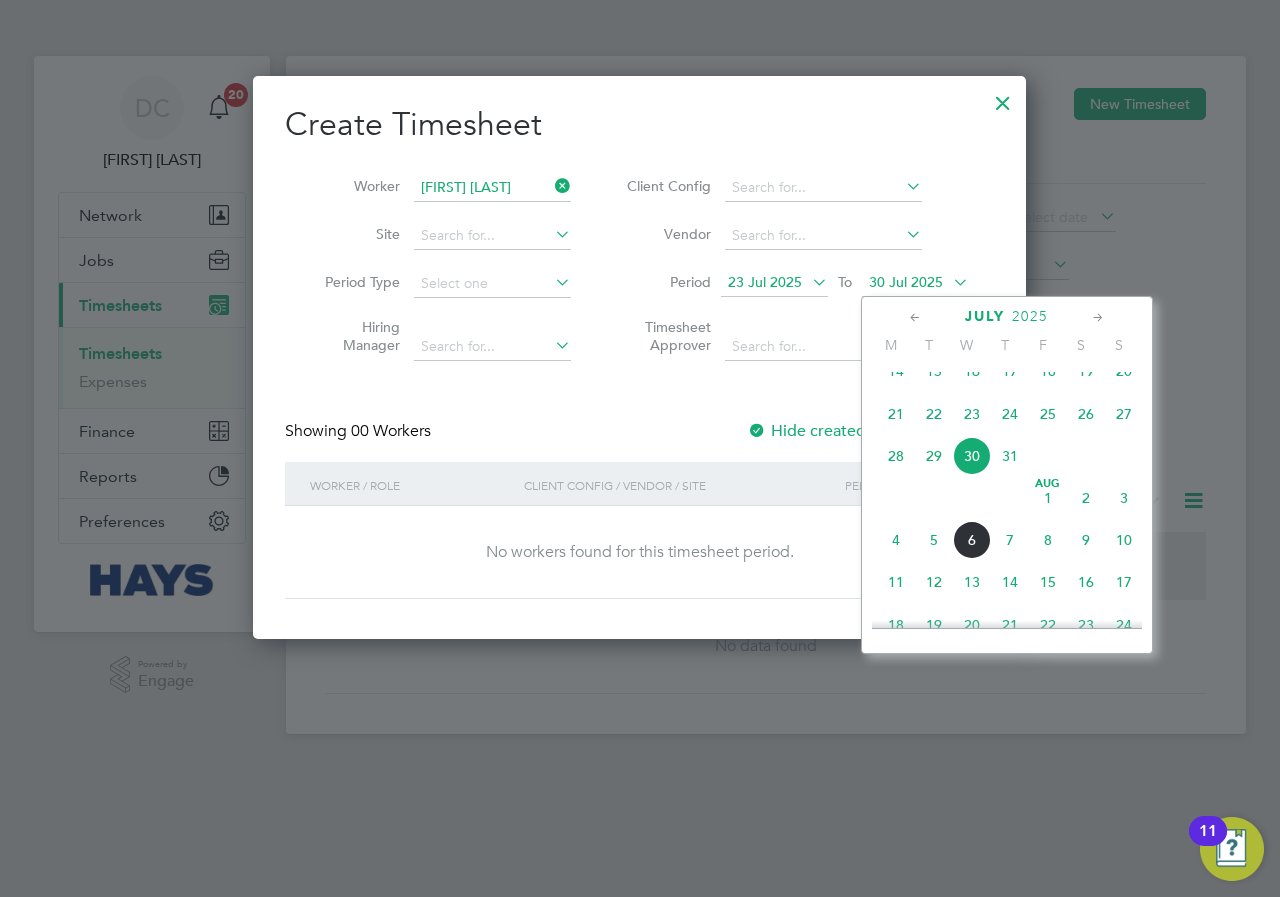 click on "3" 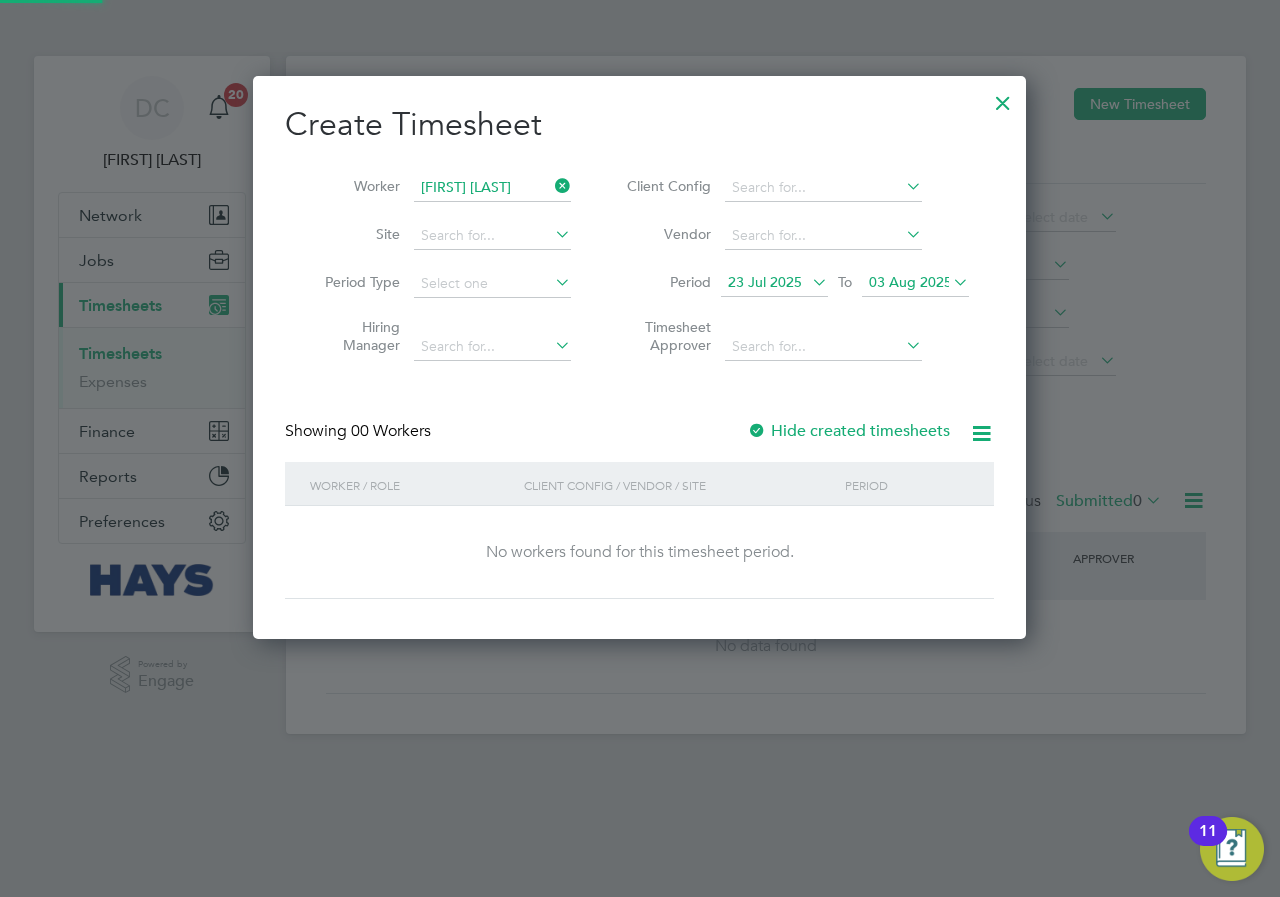 scroll, scrollTop: 10, scrollLeft: 10, axis: both 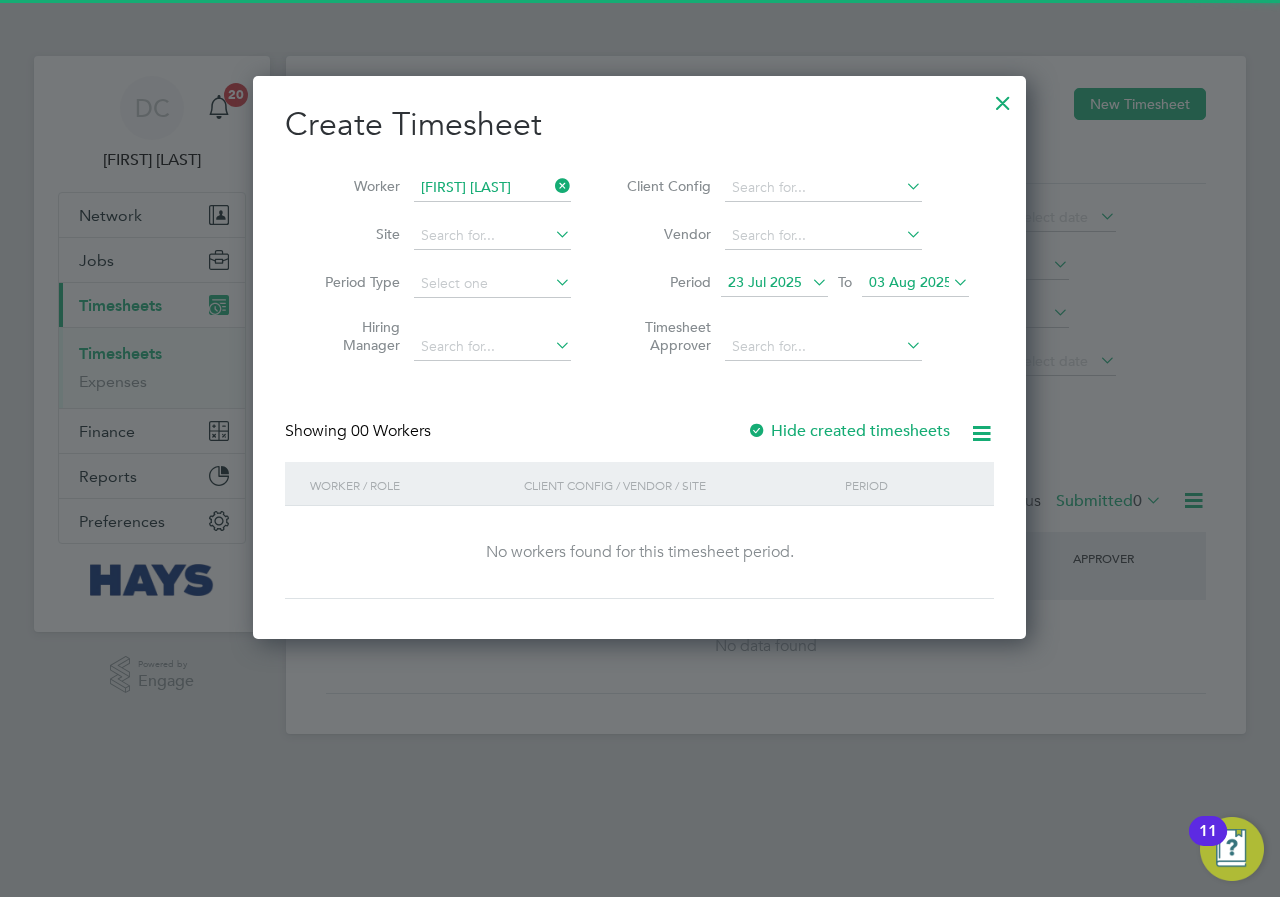 click on "23 Jul 2025" at bounding box center (765, 282) 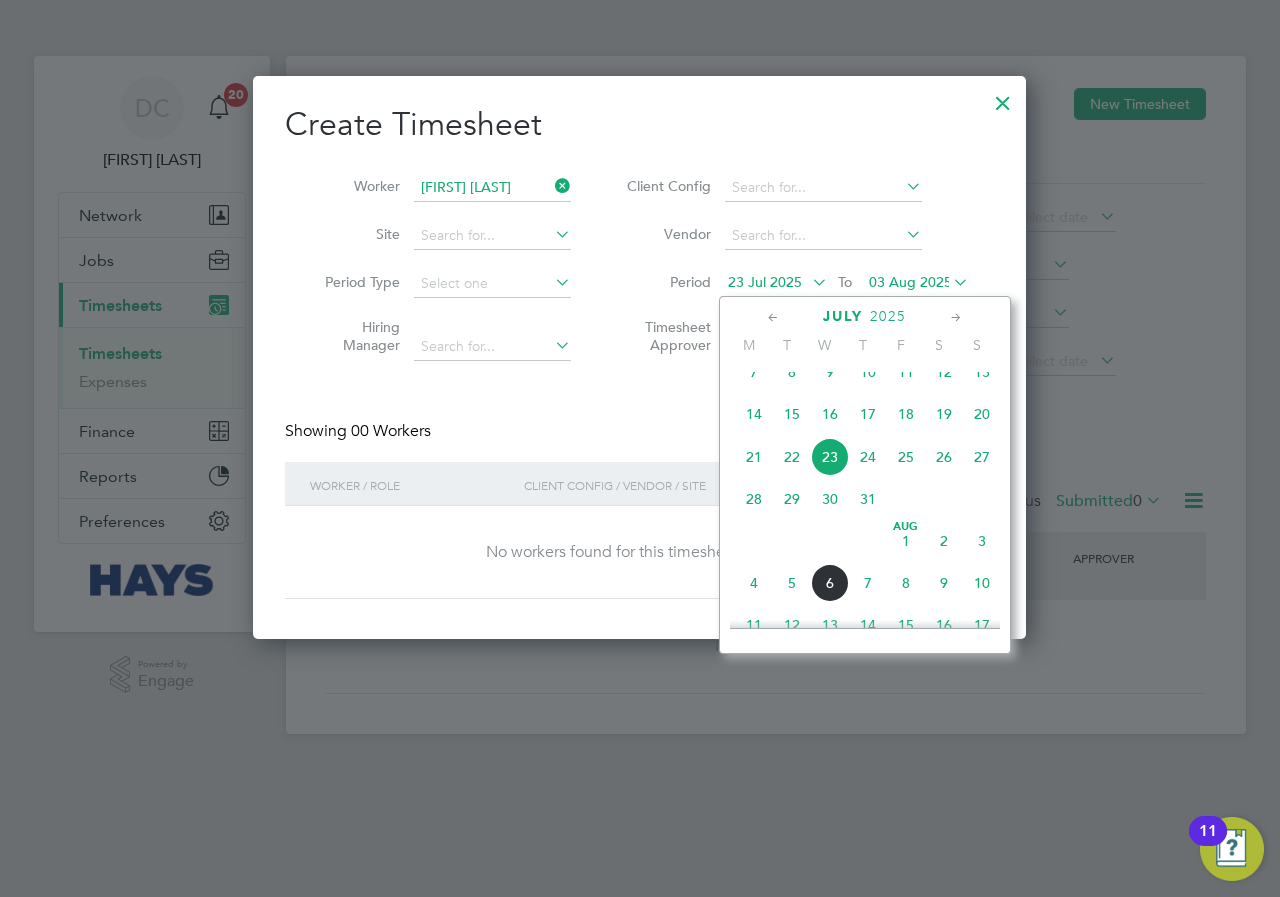 click on "28" 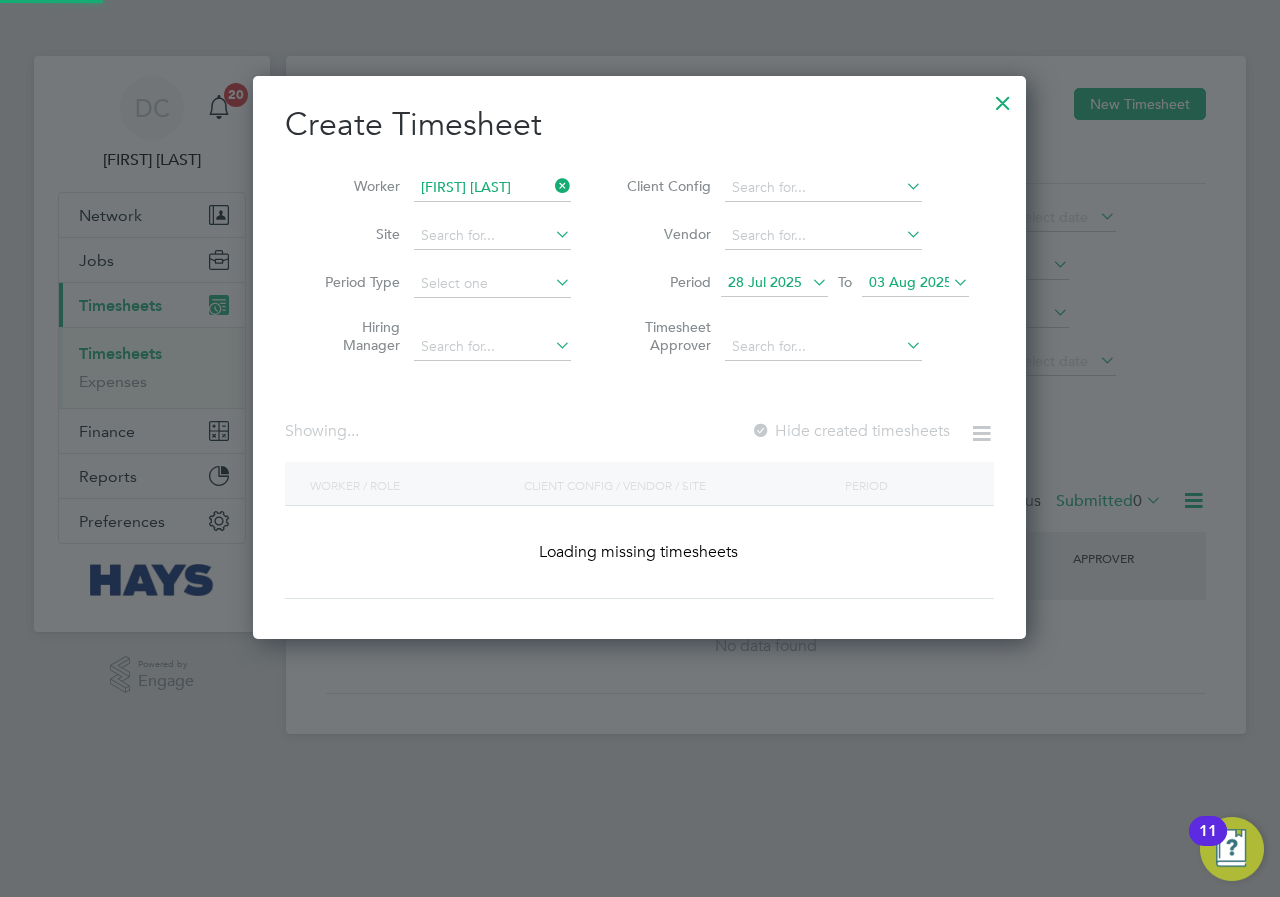 scroll, scrollTop: 10, scrollLeft: 10, axis: both 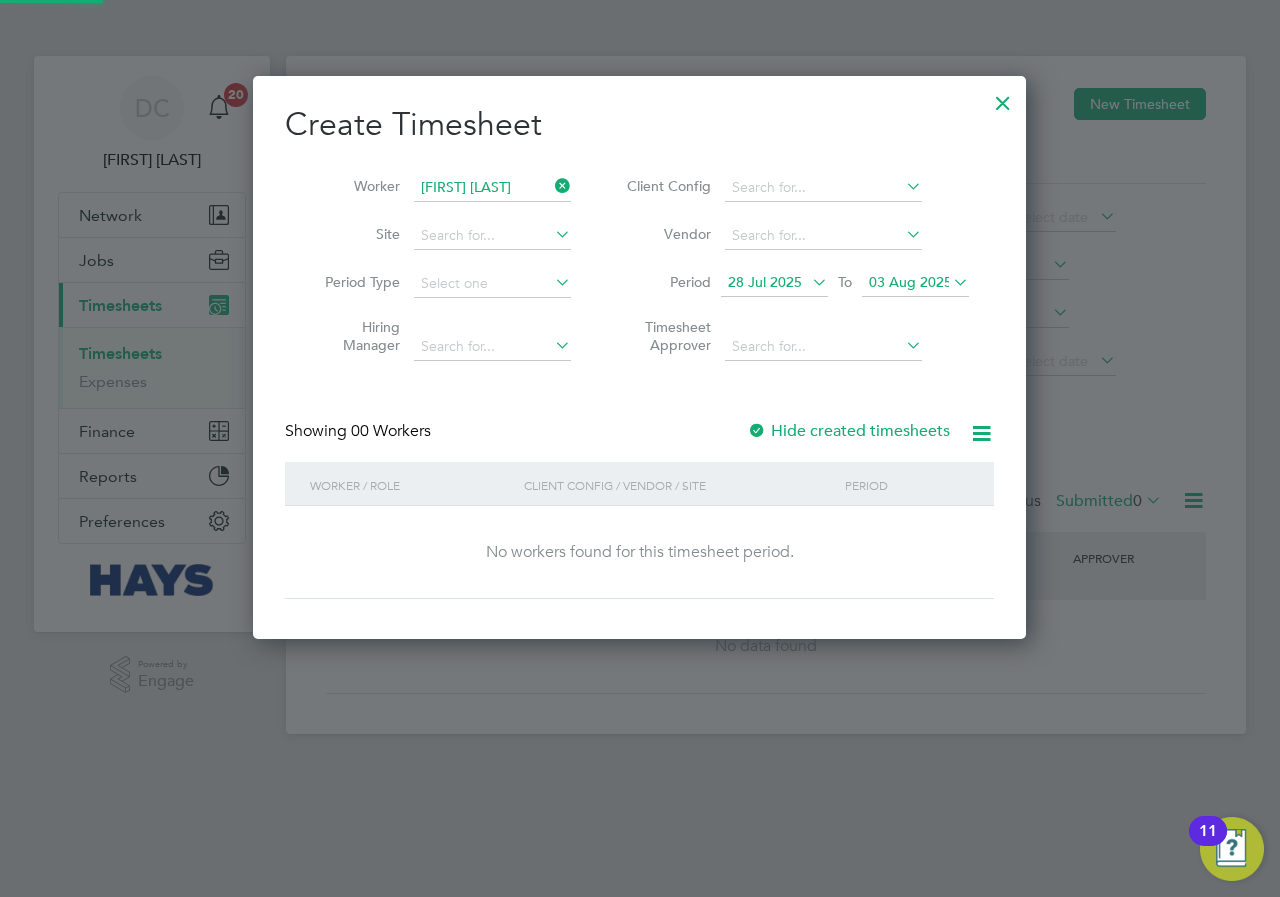 click on "Hide created timesheets" at bounding box center [848, 431] 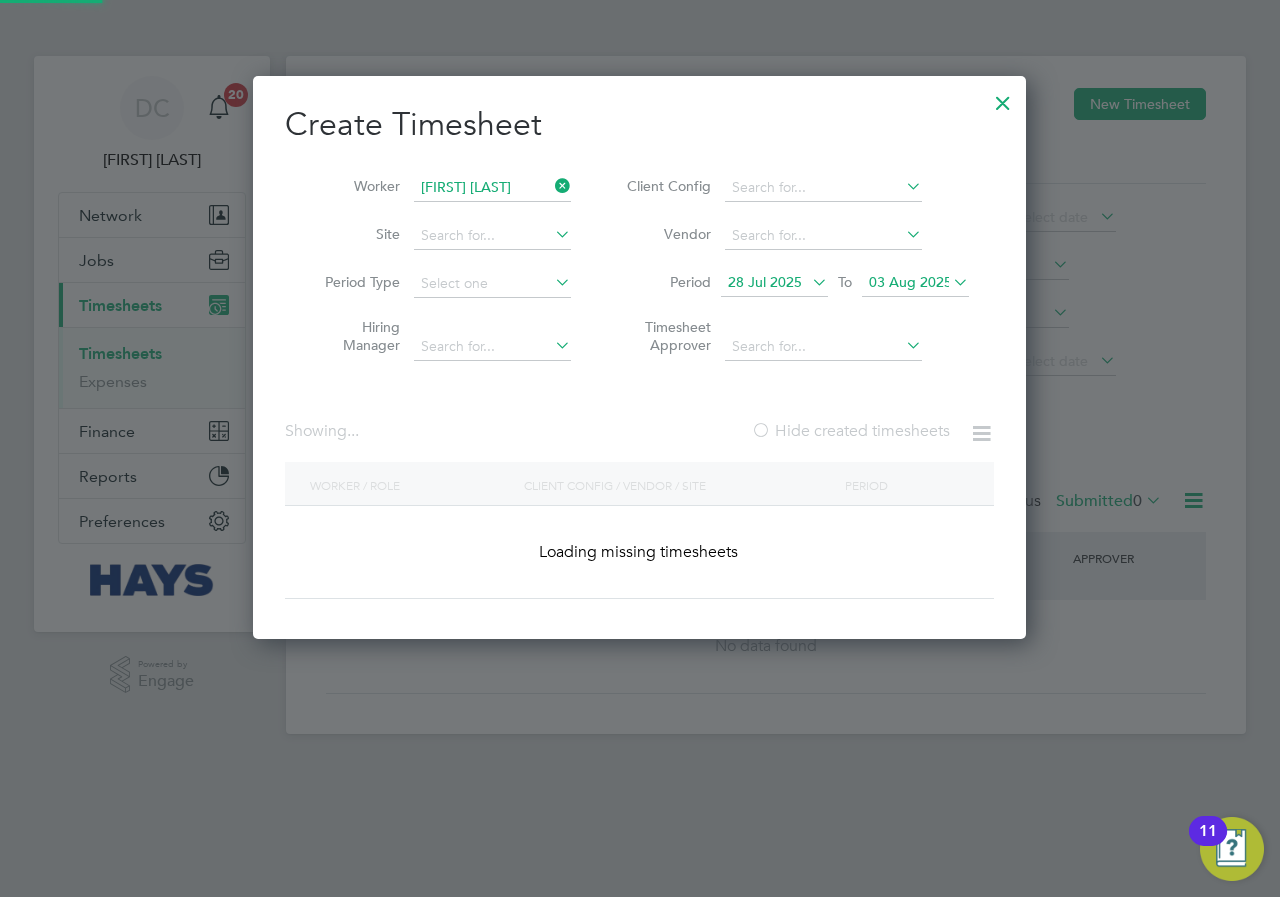 scroll, scrollTop: 10, scrollLeft: 10, axis: both 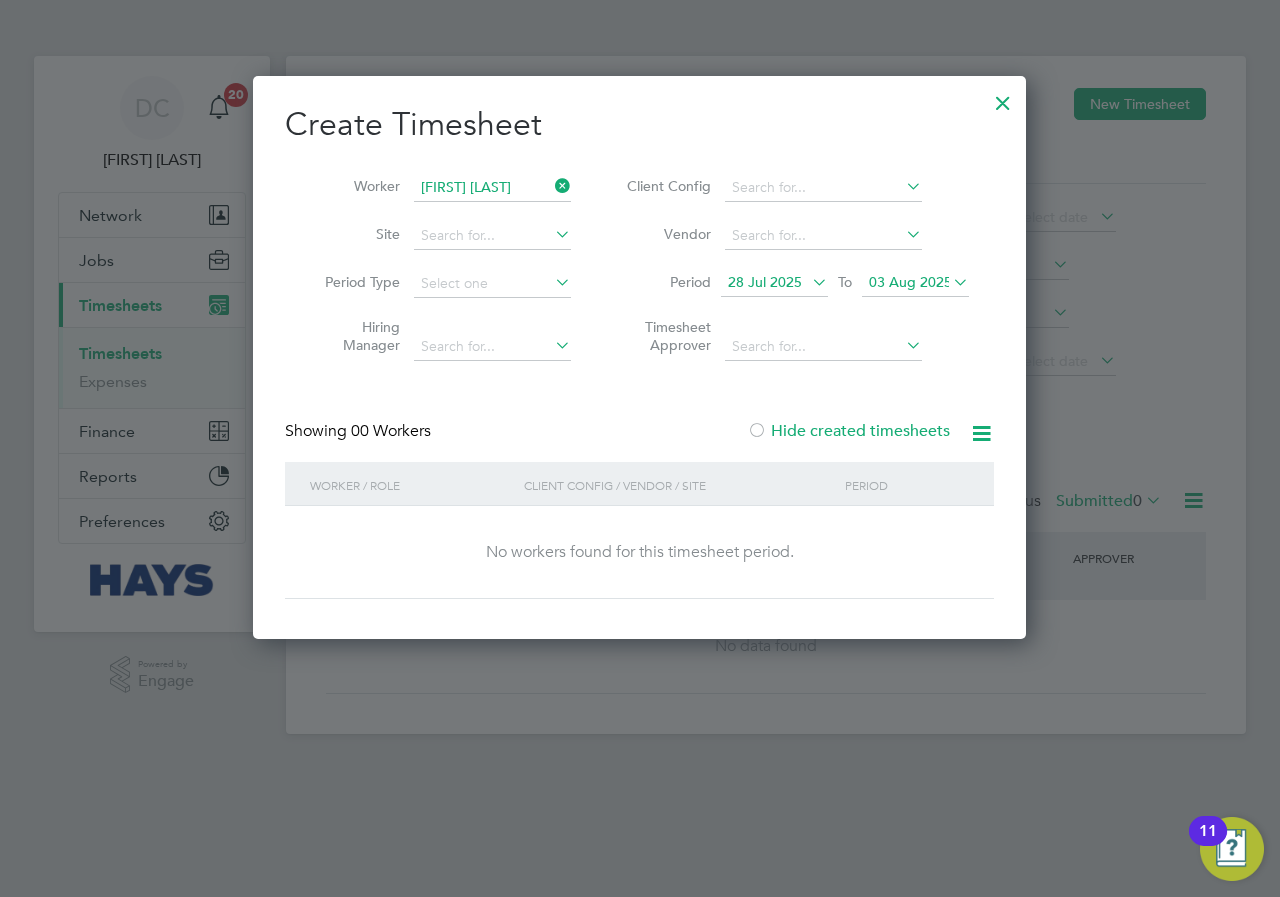 click on "Hide created timesheets" at bounding box center (848, 431) 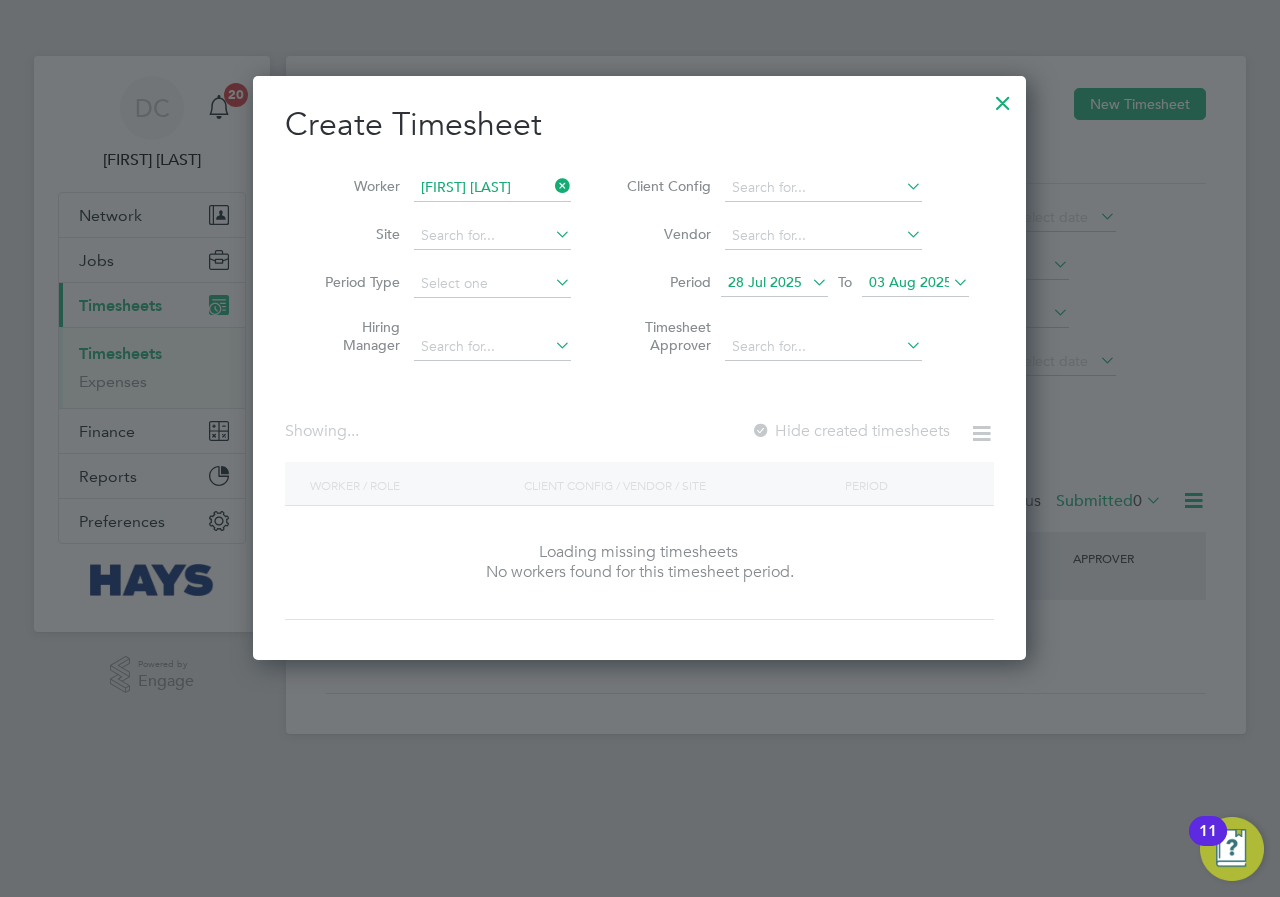 scroll, scrollTop: 10, scrollLeft: 10, axis: both 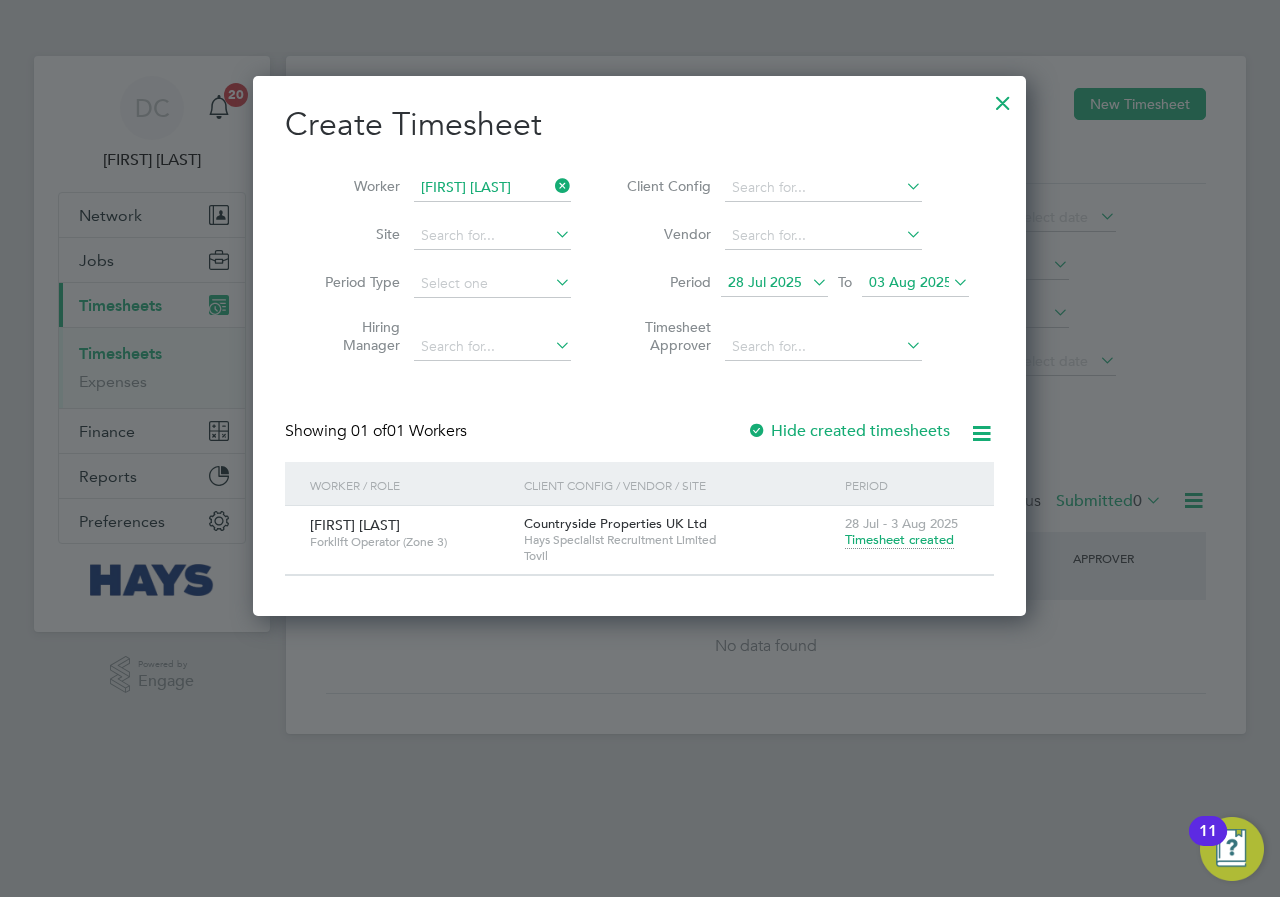 click on "Timesheet created" at bounding box center [899, 540] 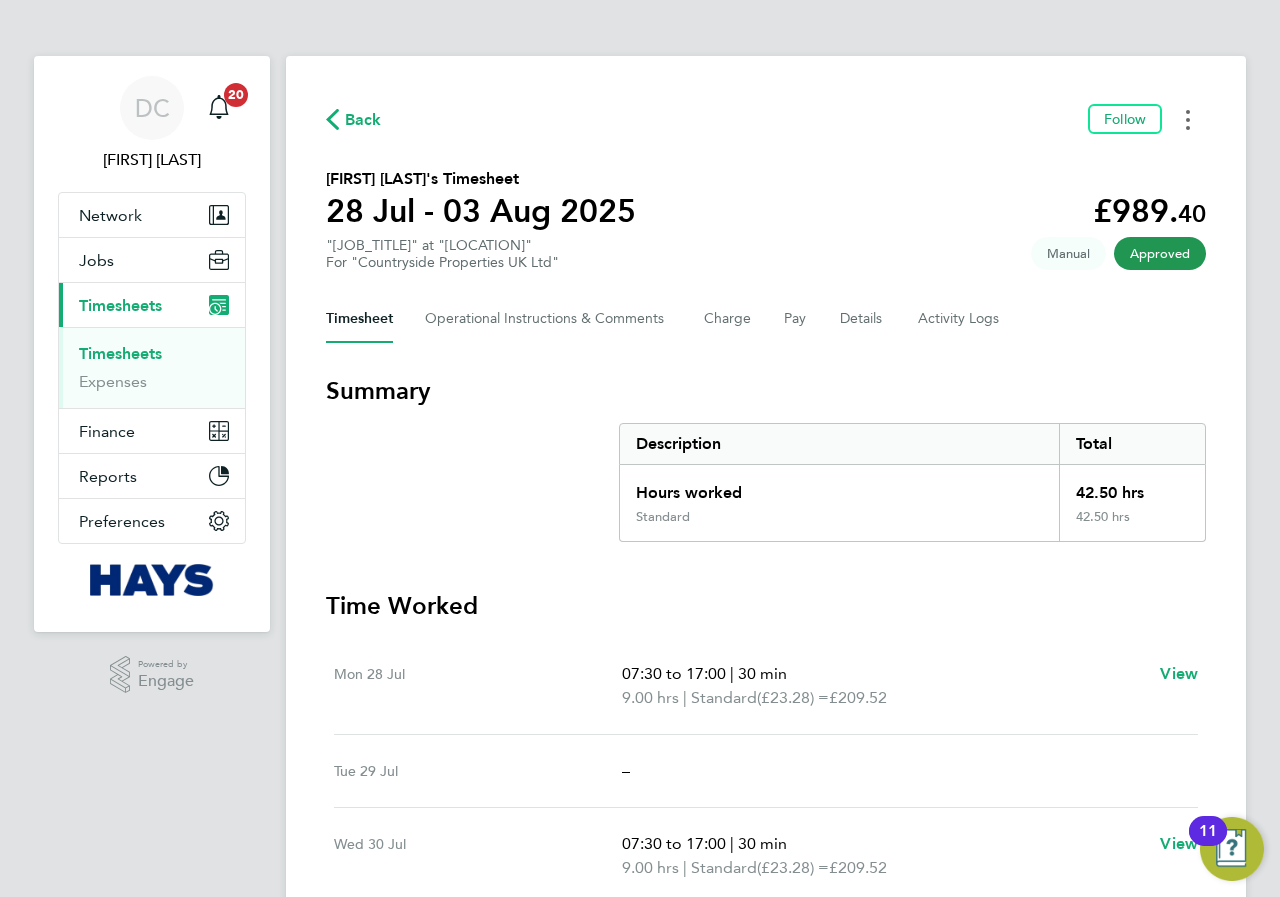 click 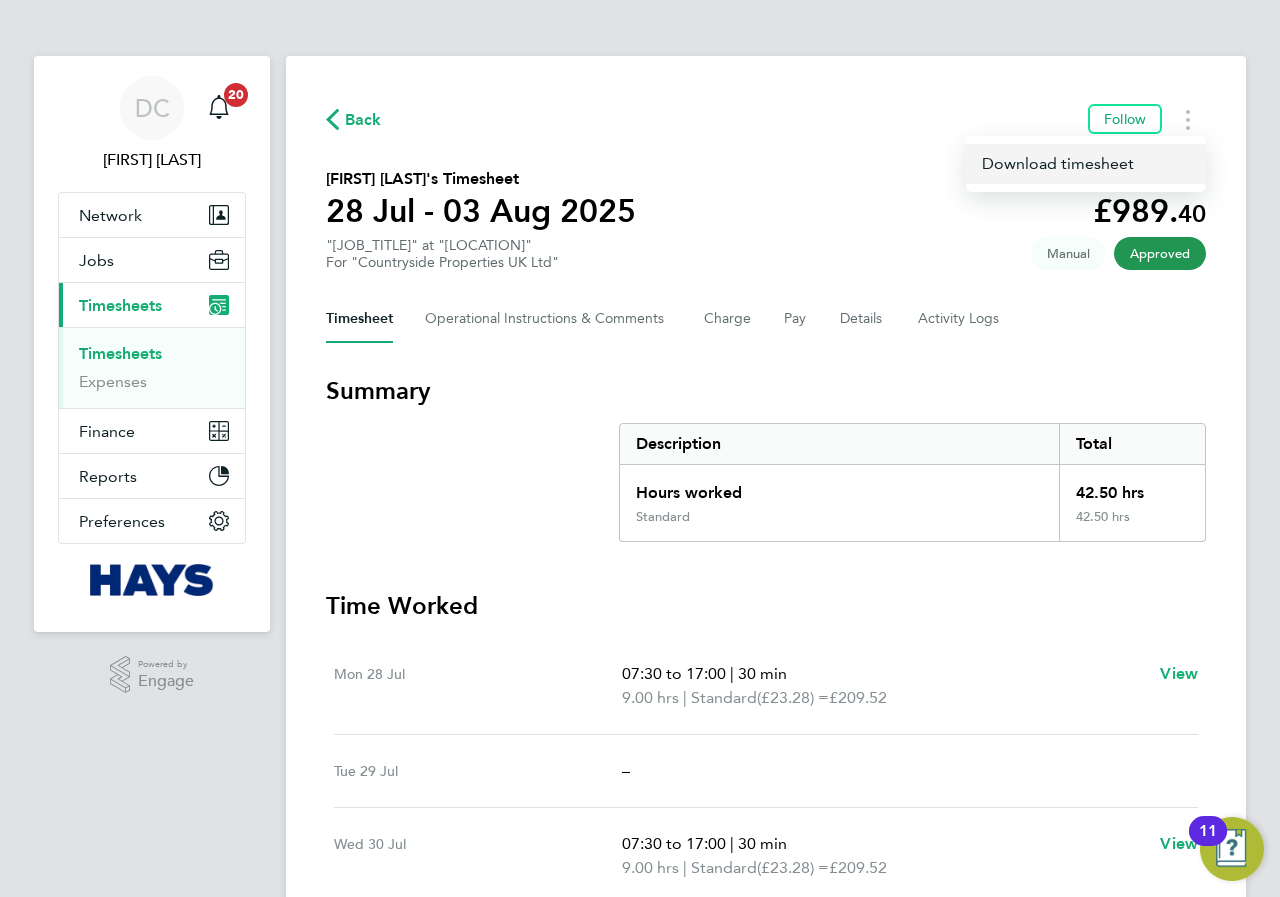 click on "Download timesheet" 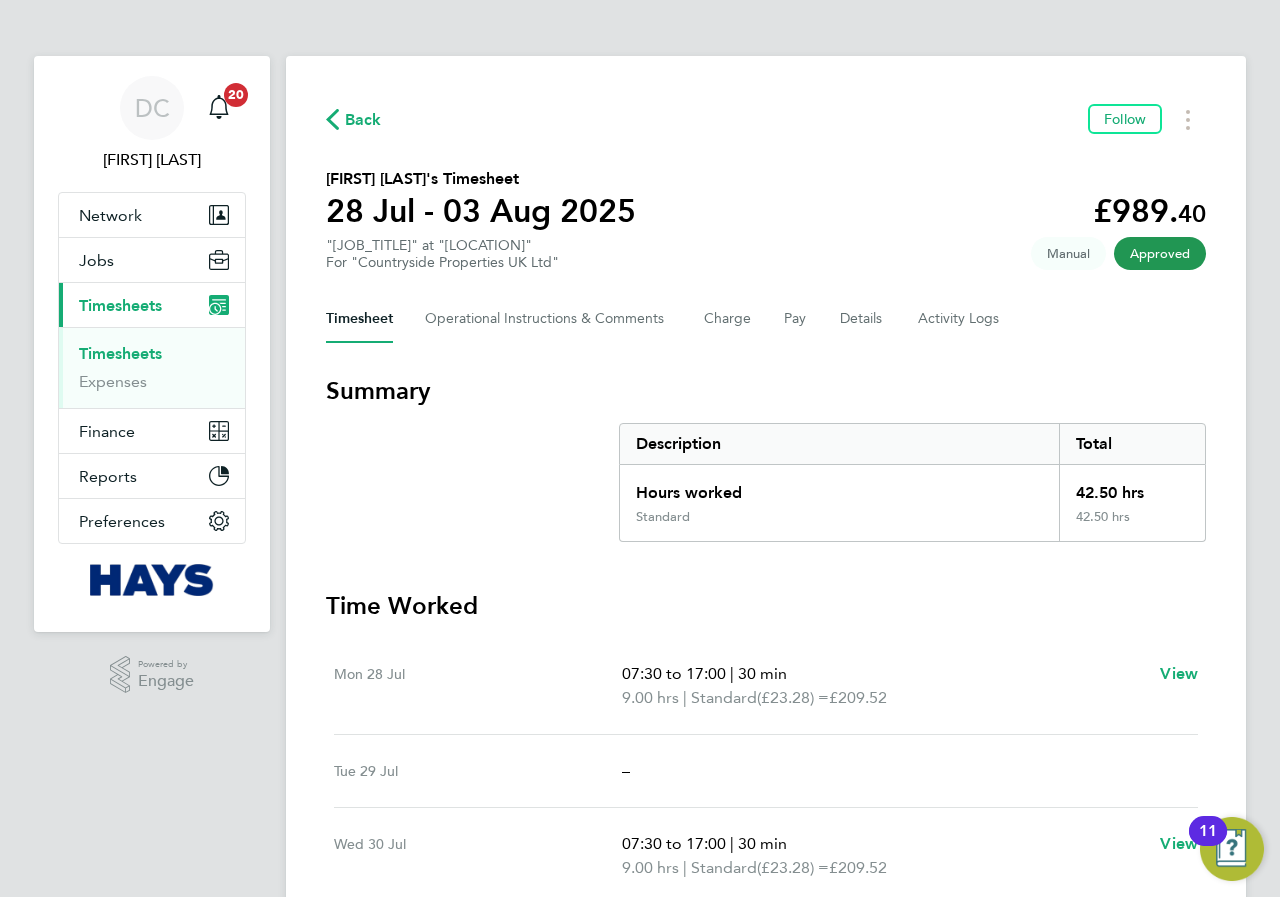 click on "Timesheets" at bounding box center [120, 305] 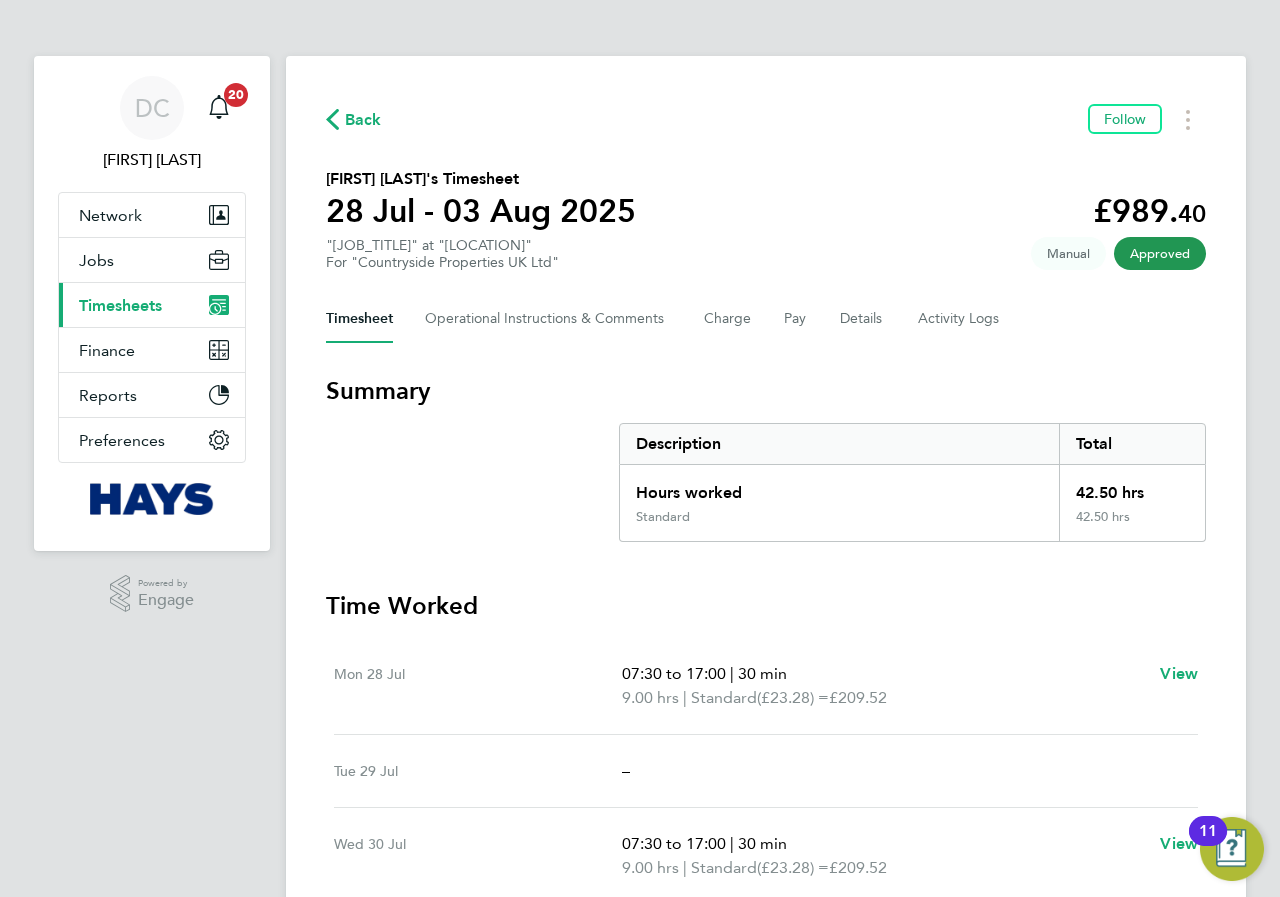click on "Timesheets" at bounding box center (120, 305) 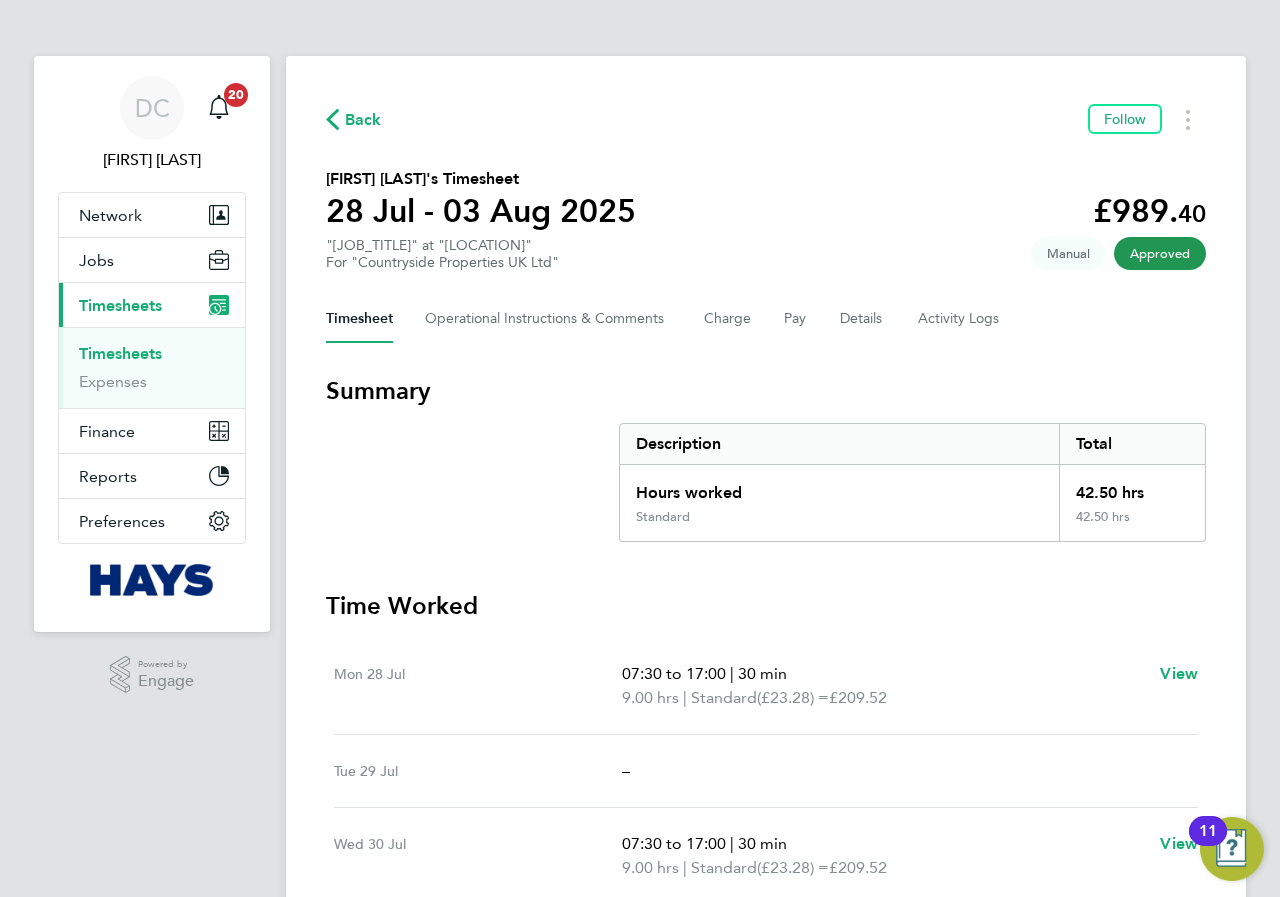 click on "Timesheets" at bounding box center (120, 353) 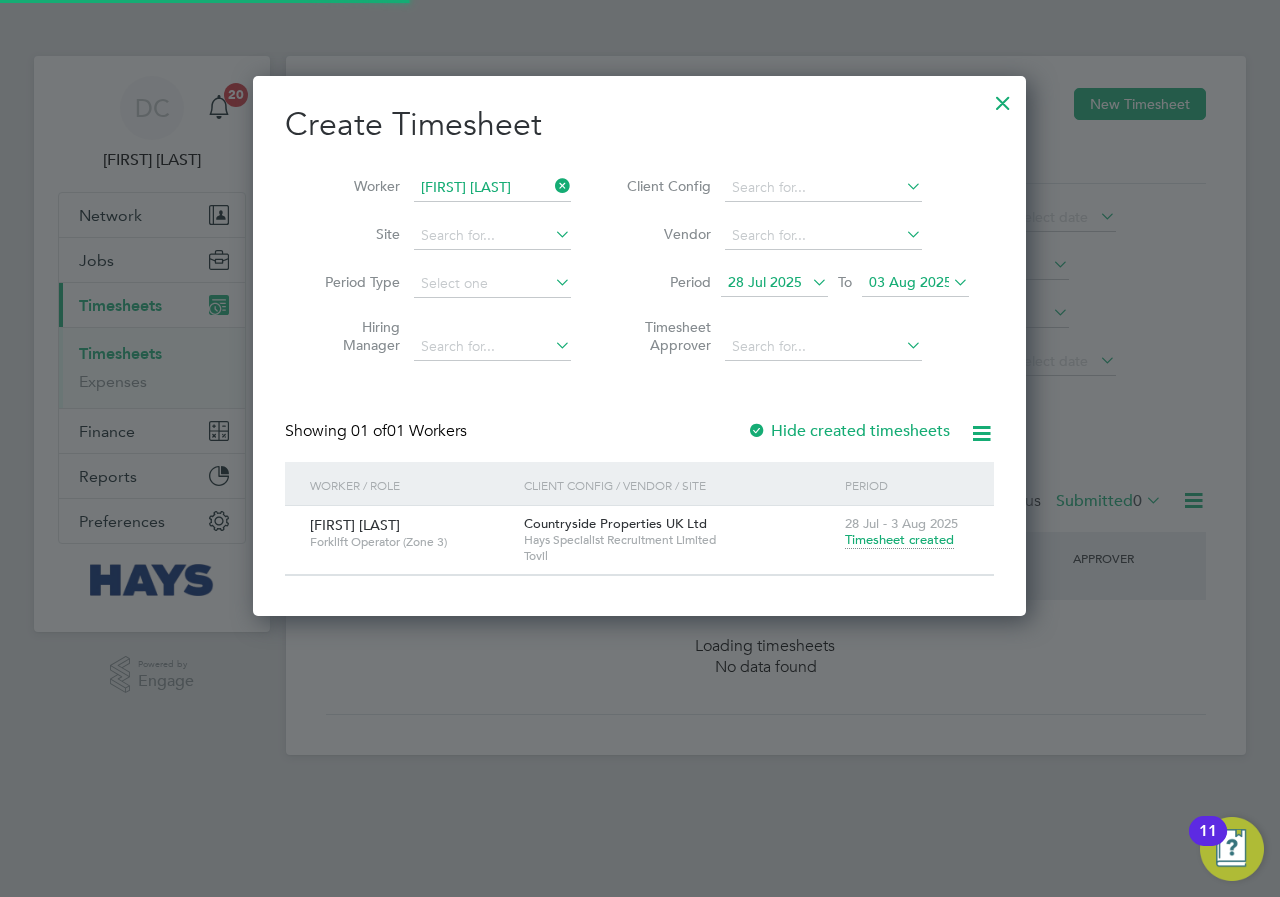 scroll, scrollTop: 10, scrollLeft: 10, axis: both 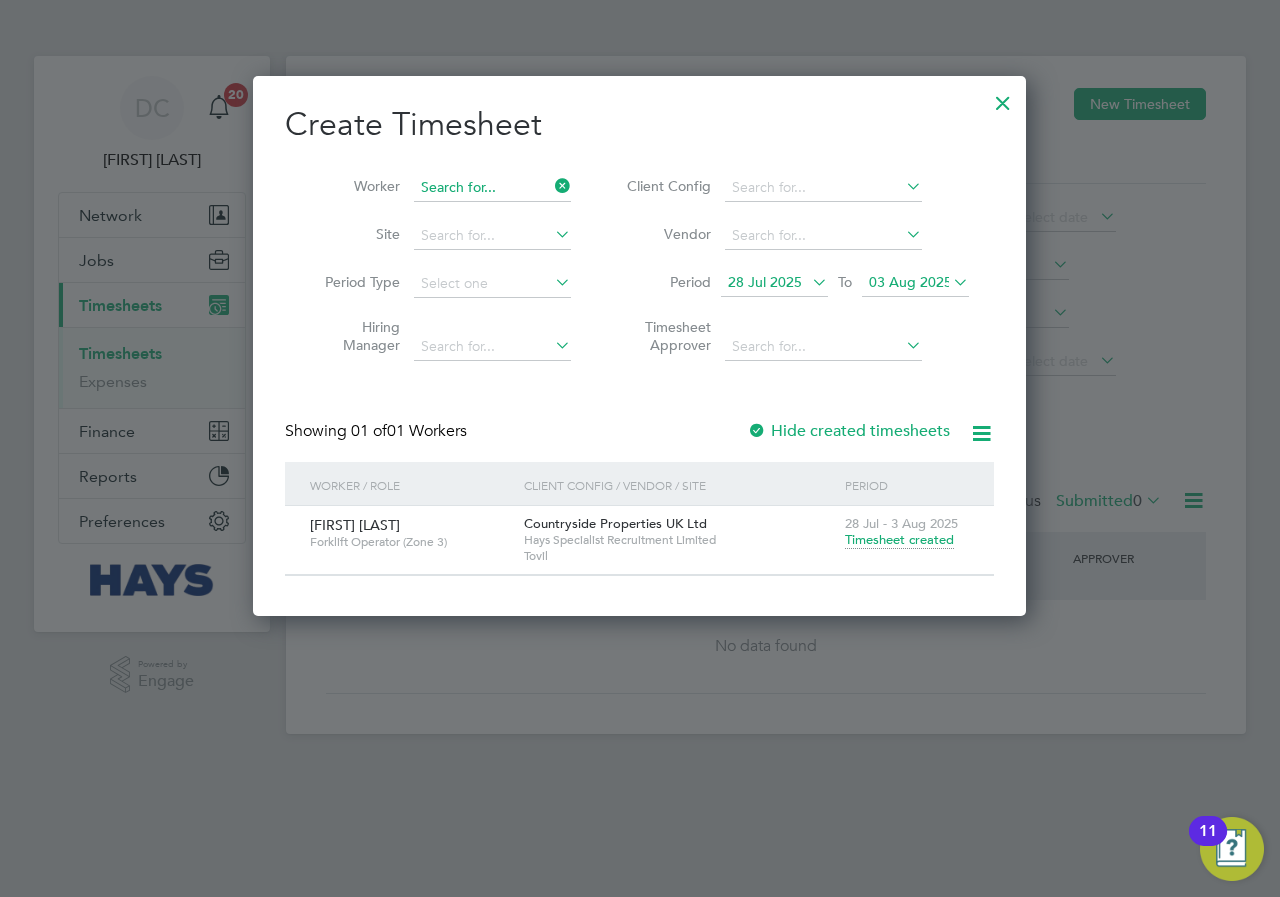 click at bounding box center (492, 188) 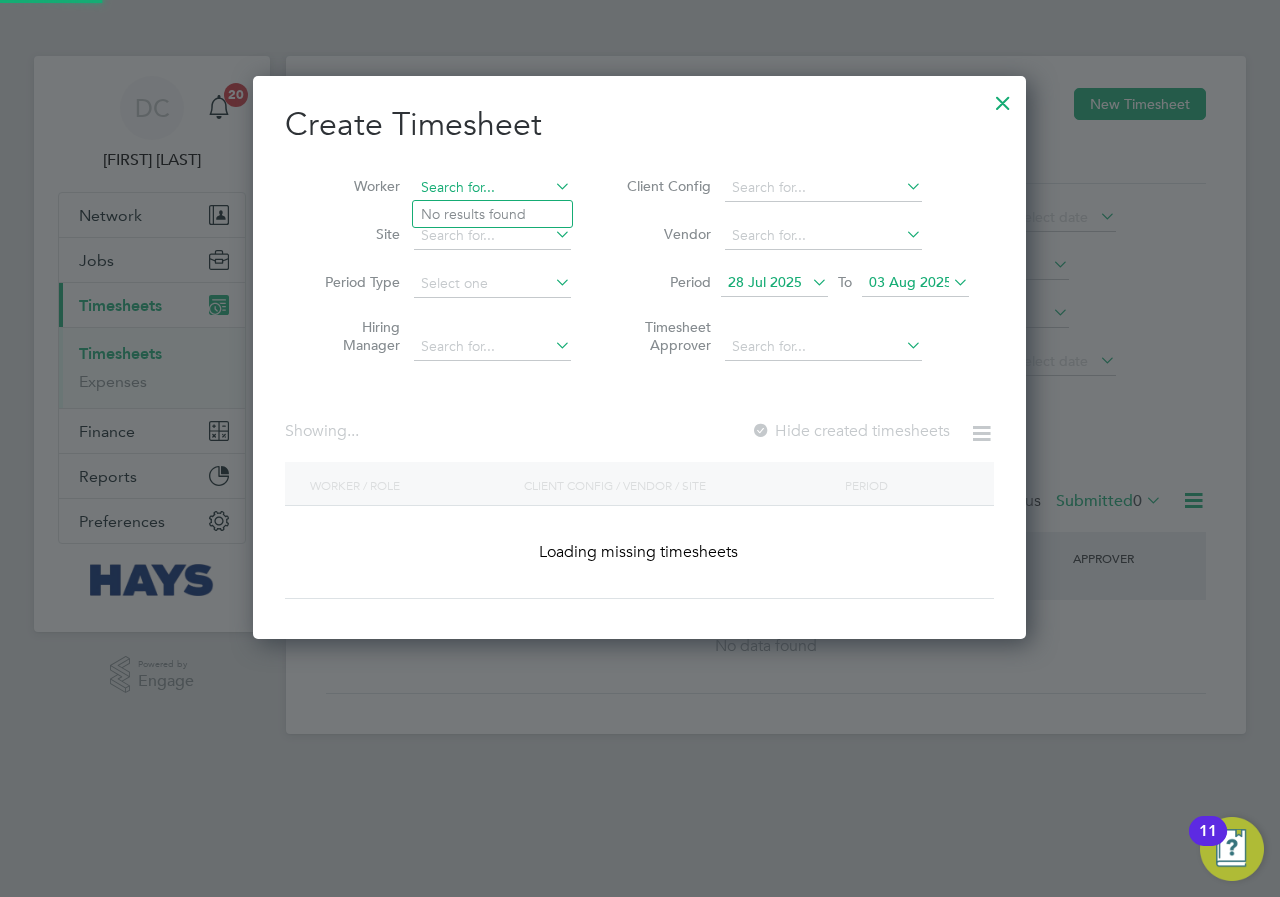 scroll, scrollTop: 10, scrollLeft: 10, axis: both 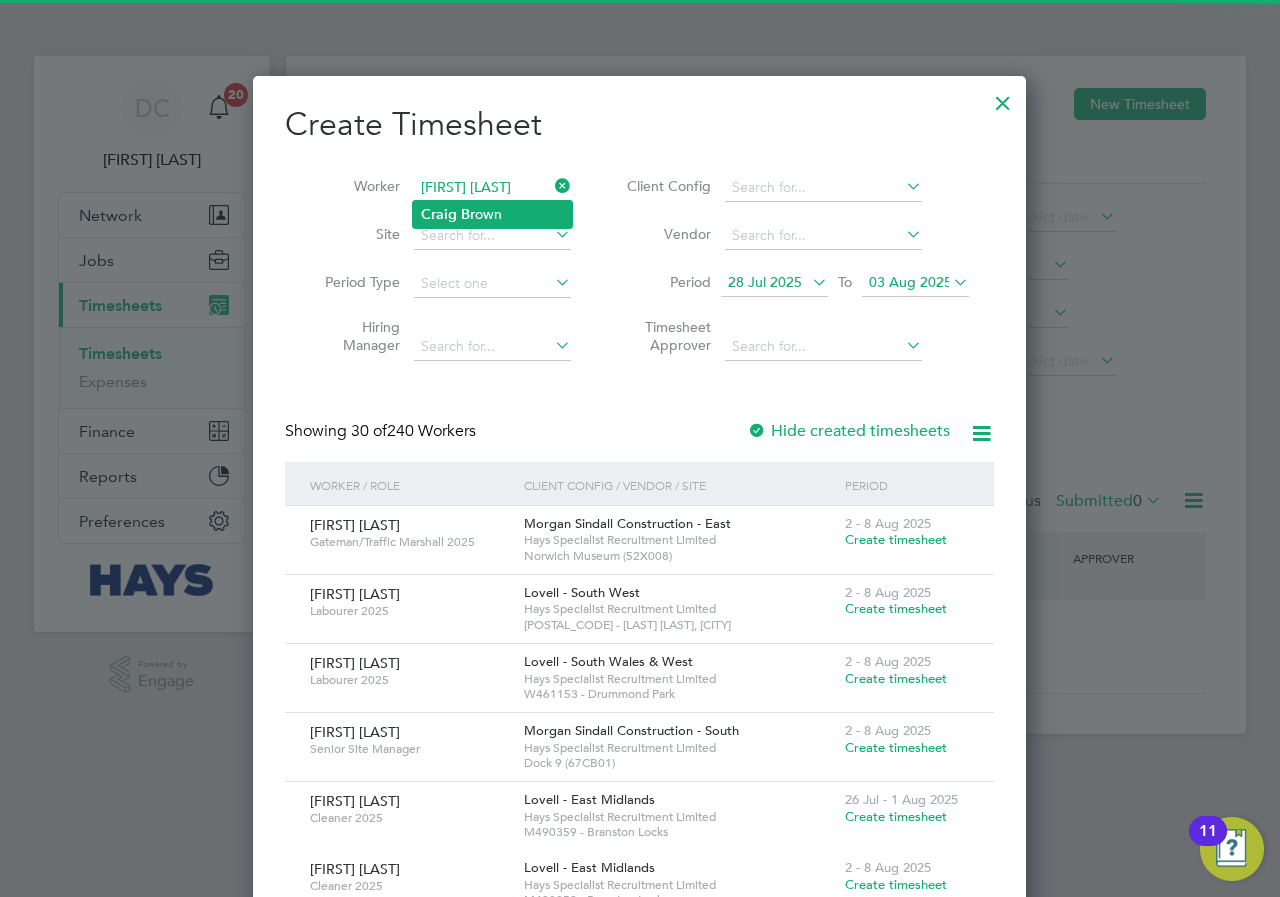click on "[FIRST]   [LAST]" 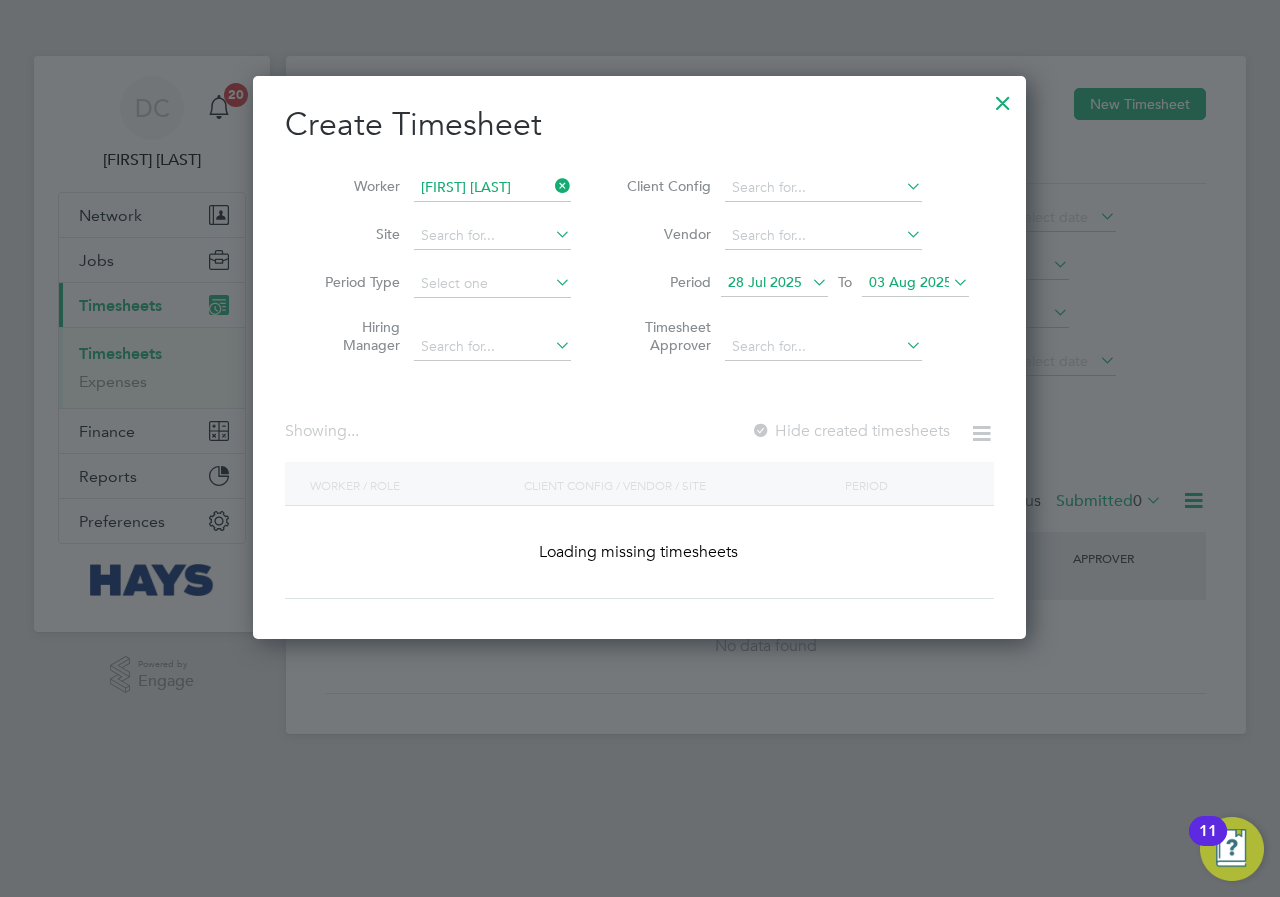 scroll, scrollTop: 10, scrollLeft: 10, axis: both 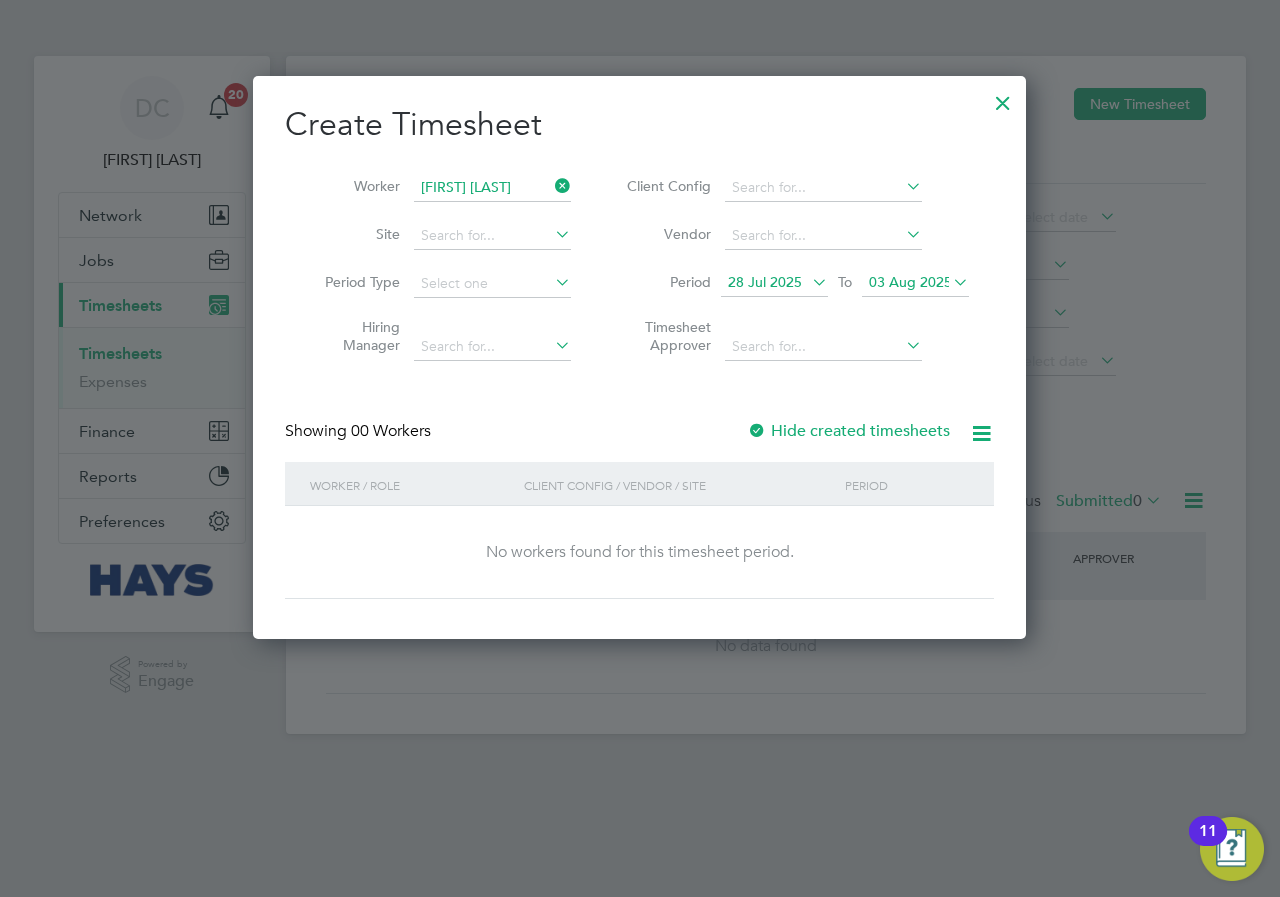 click on "Hide created timesheets" at bounding box center [850, 431] 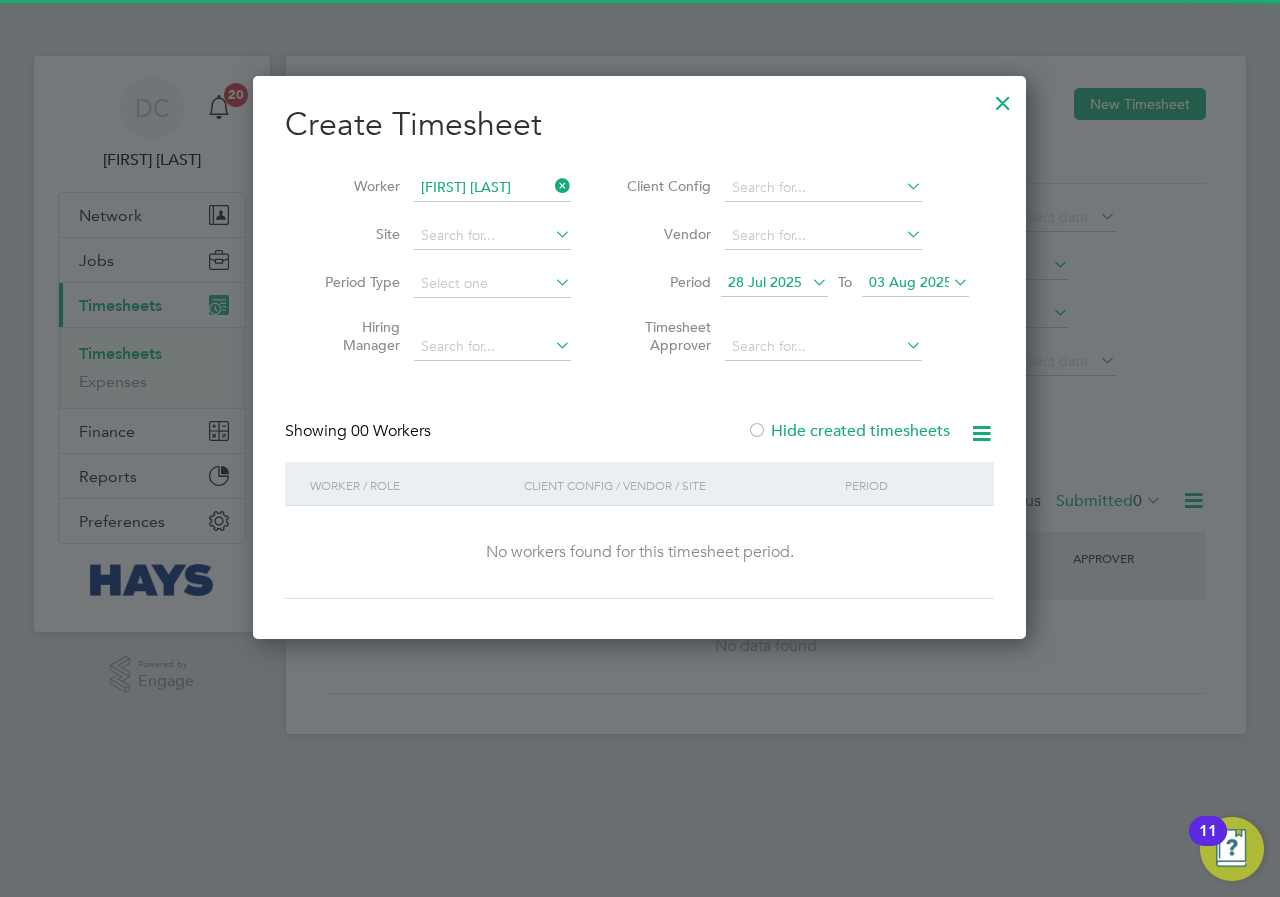 click on "Hide created timesheets" at bounding box center [848, 431] 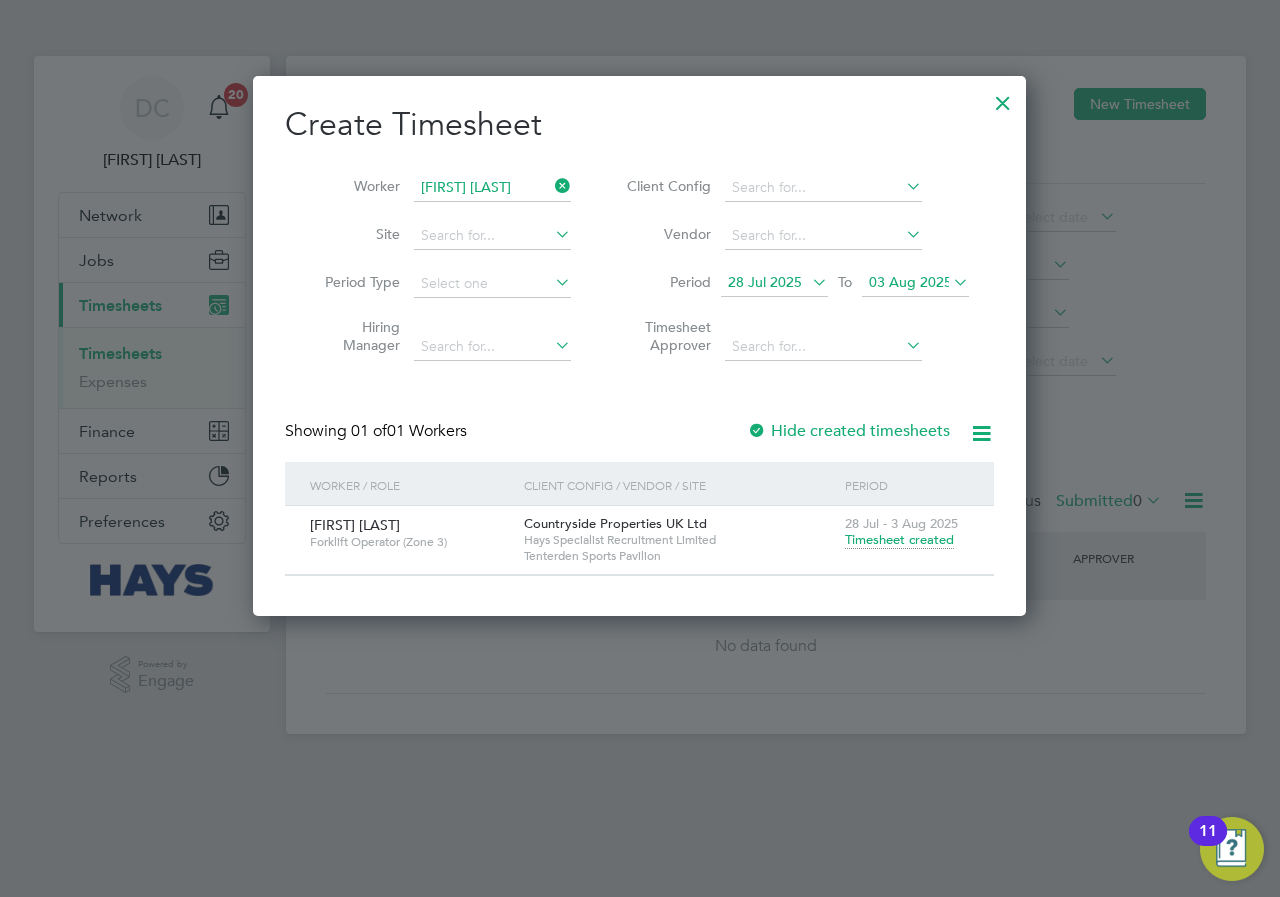 click on "Timesheet created" at bounding box center (899, 540) 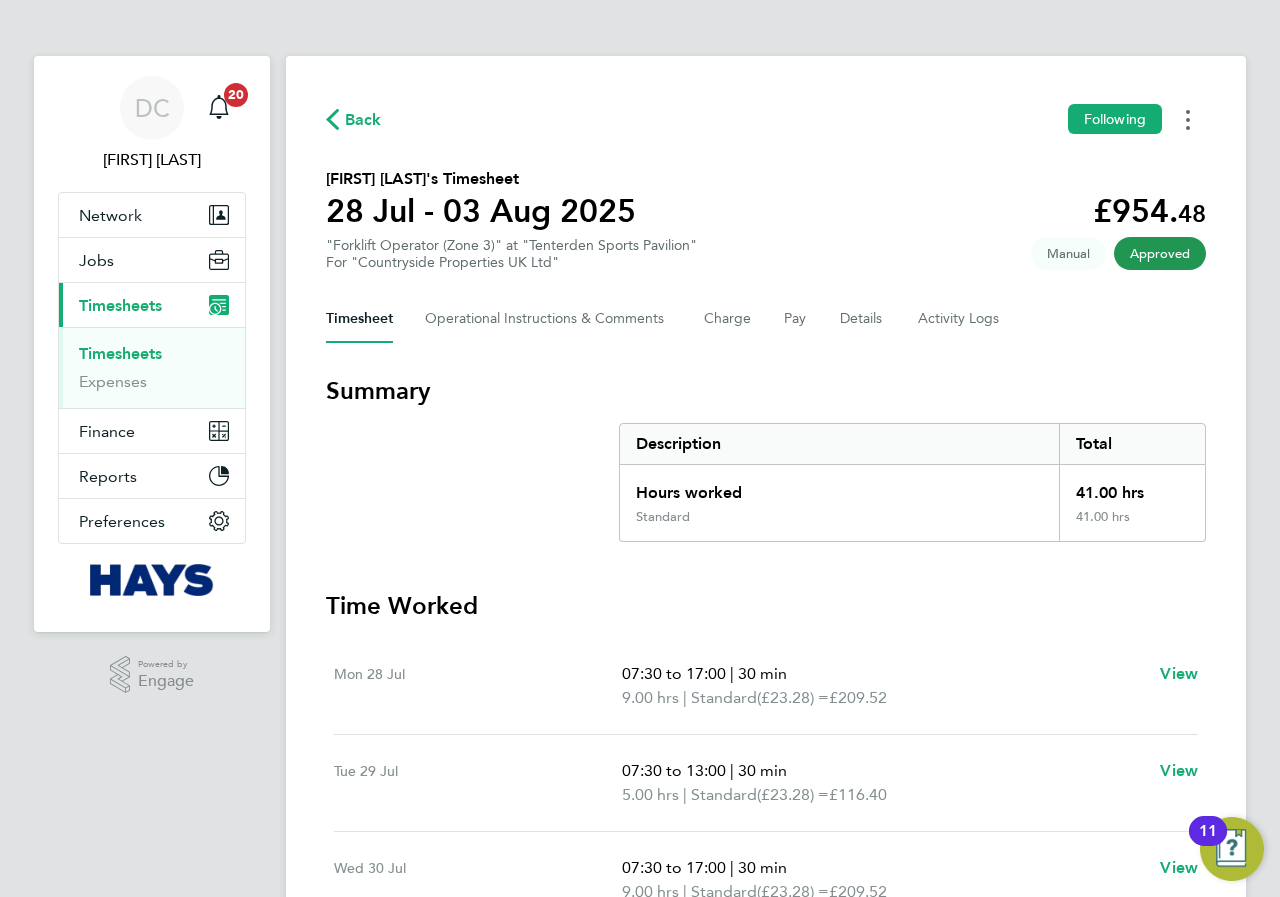 click 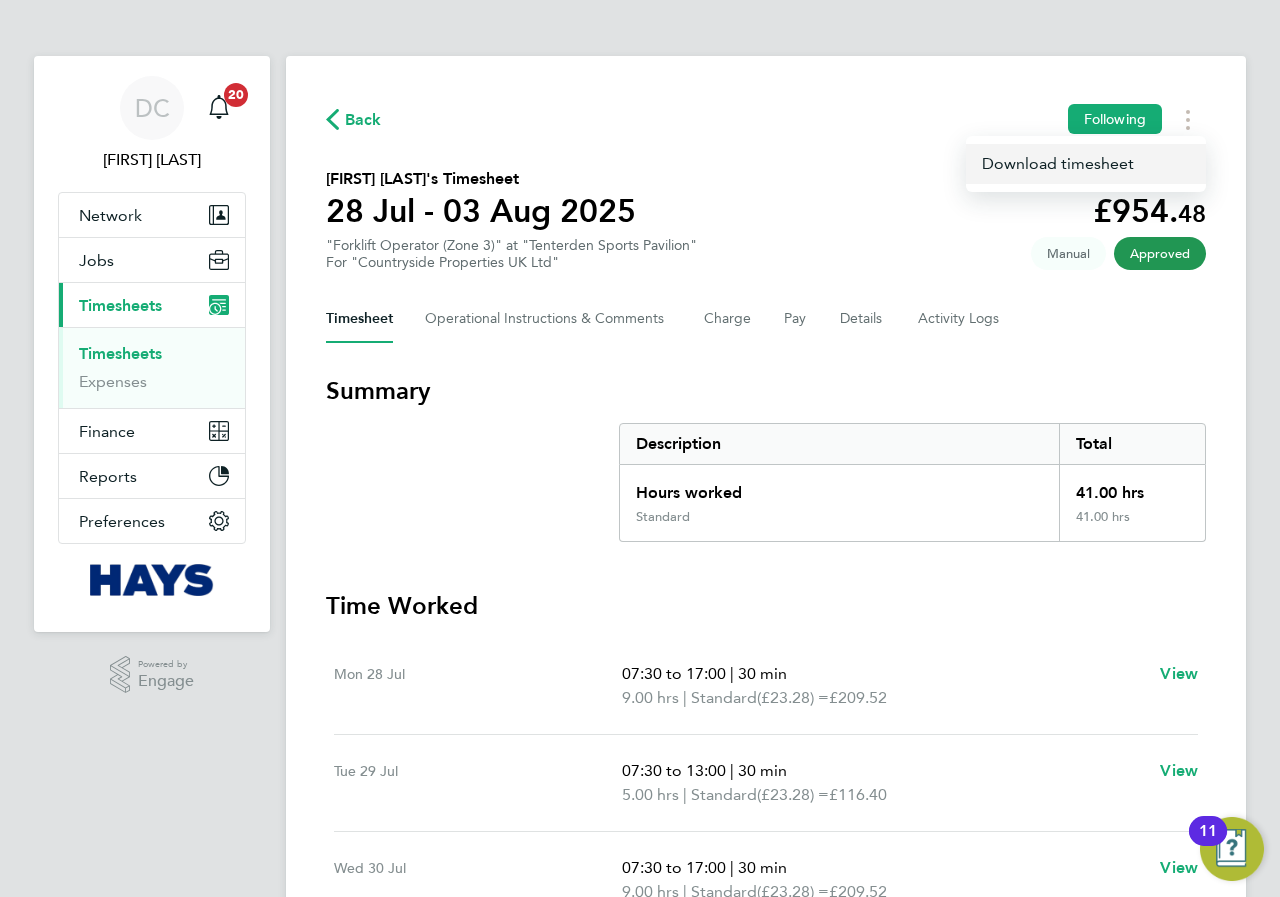 click on "Download timesheet" 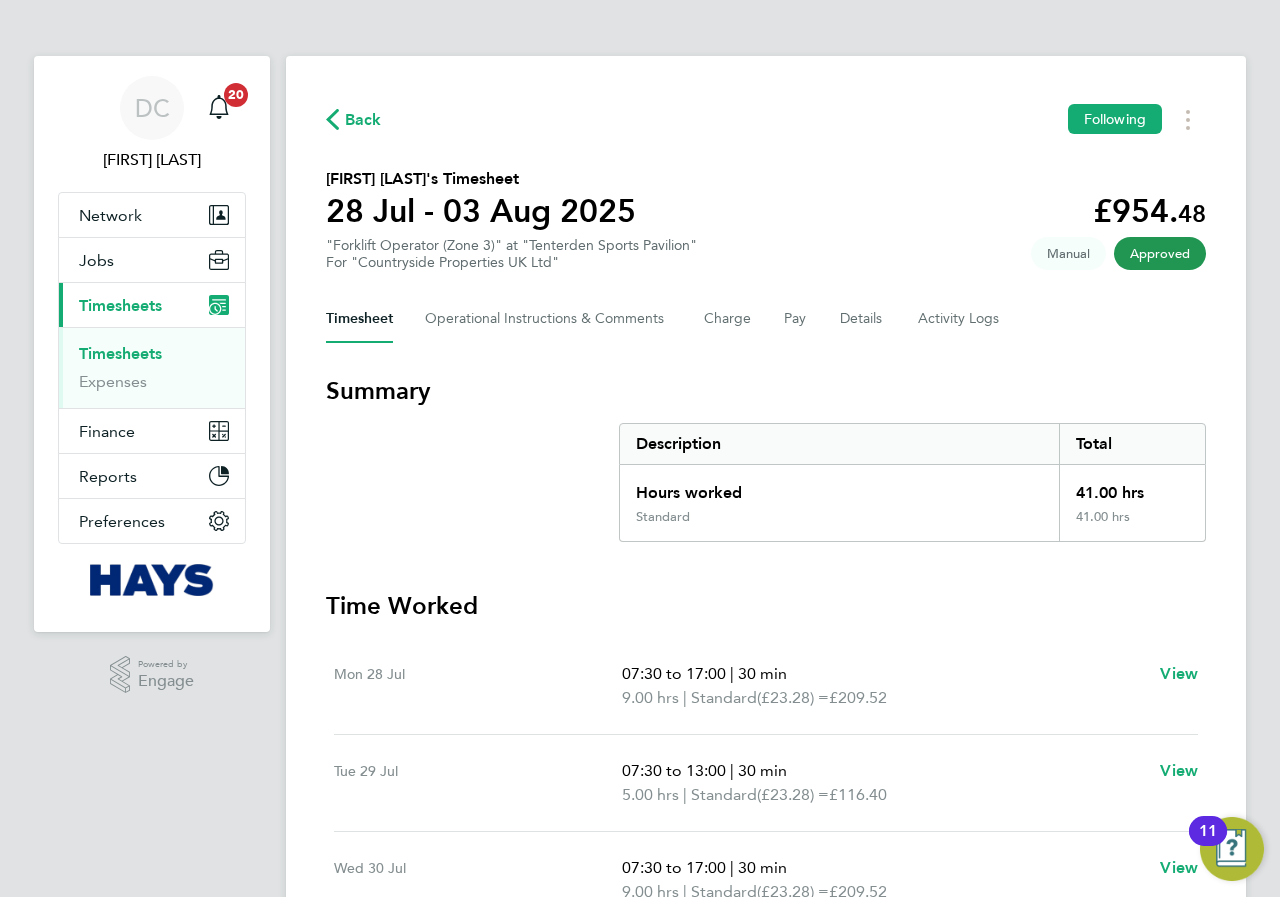click on "Timesheets" at bounding box center [120, 305] 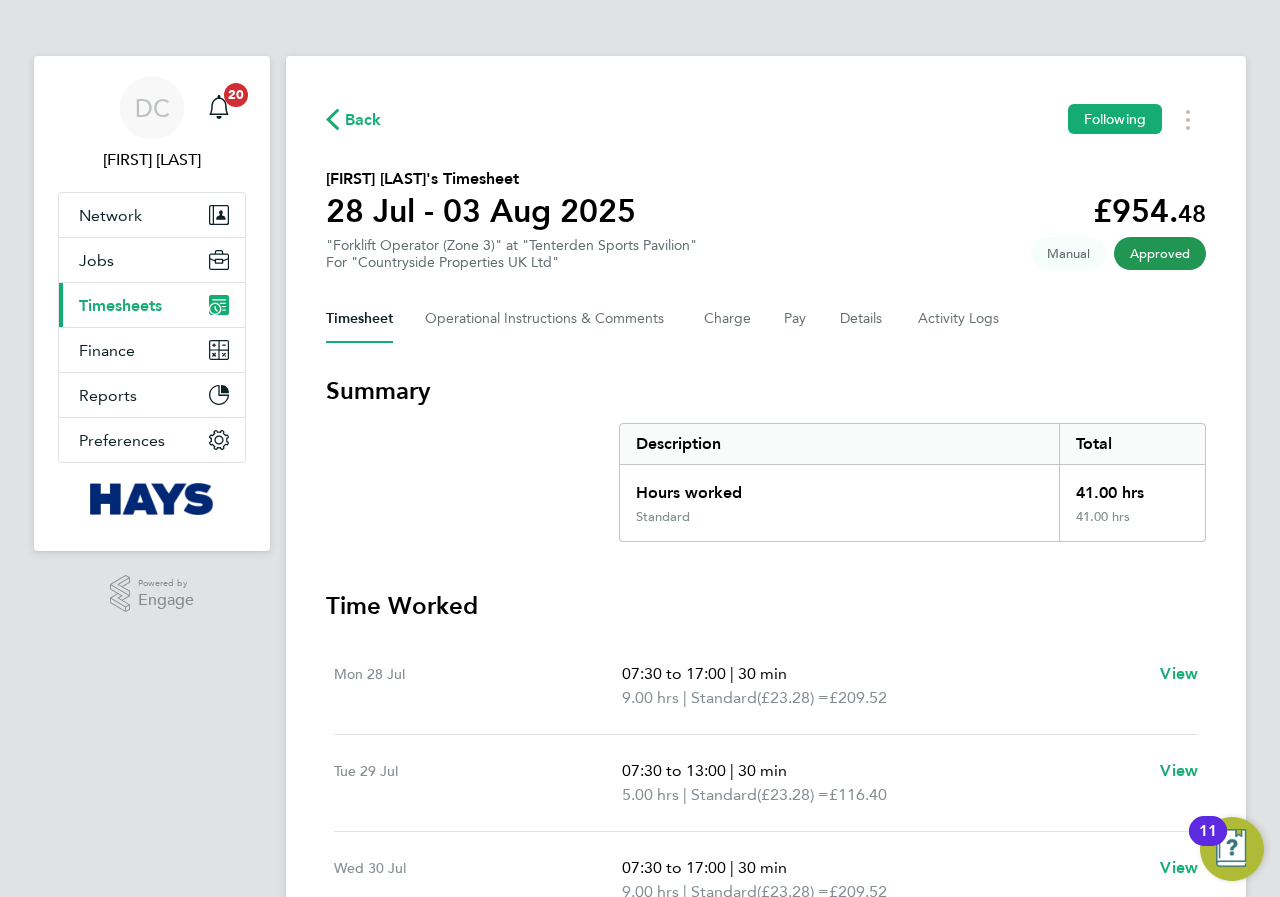 click on "Timesheets" at bounding box center (120, 305) 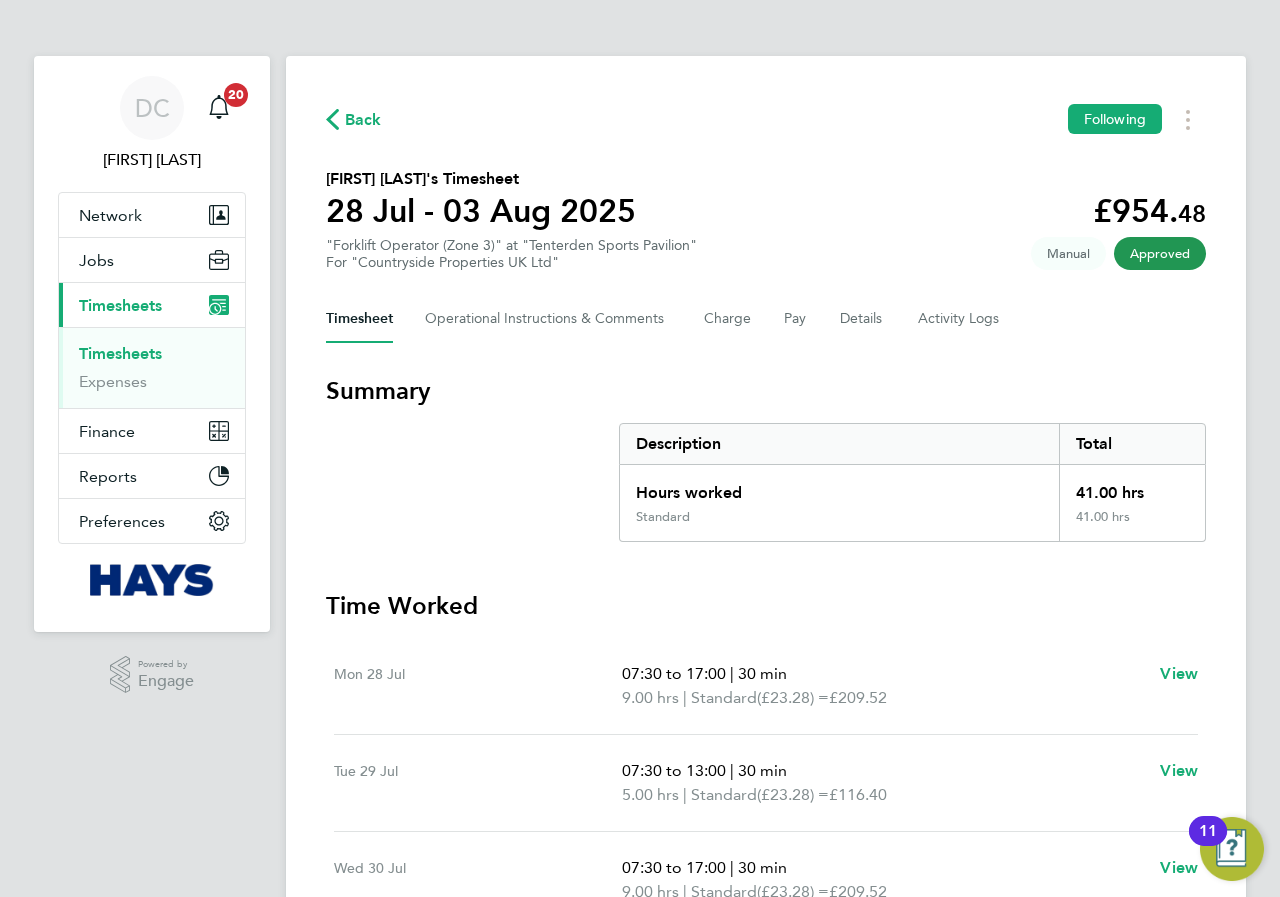 click on "Timesheets" at bounding box center (120, 353) 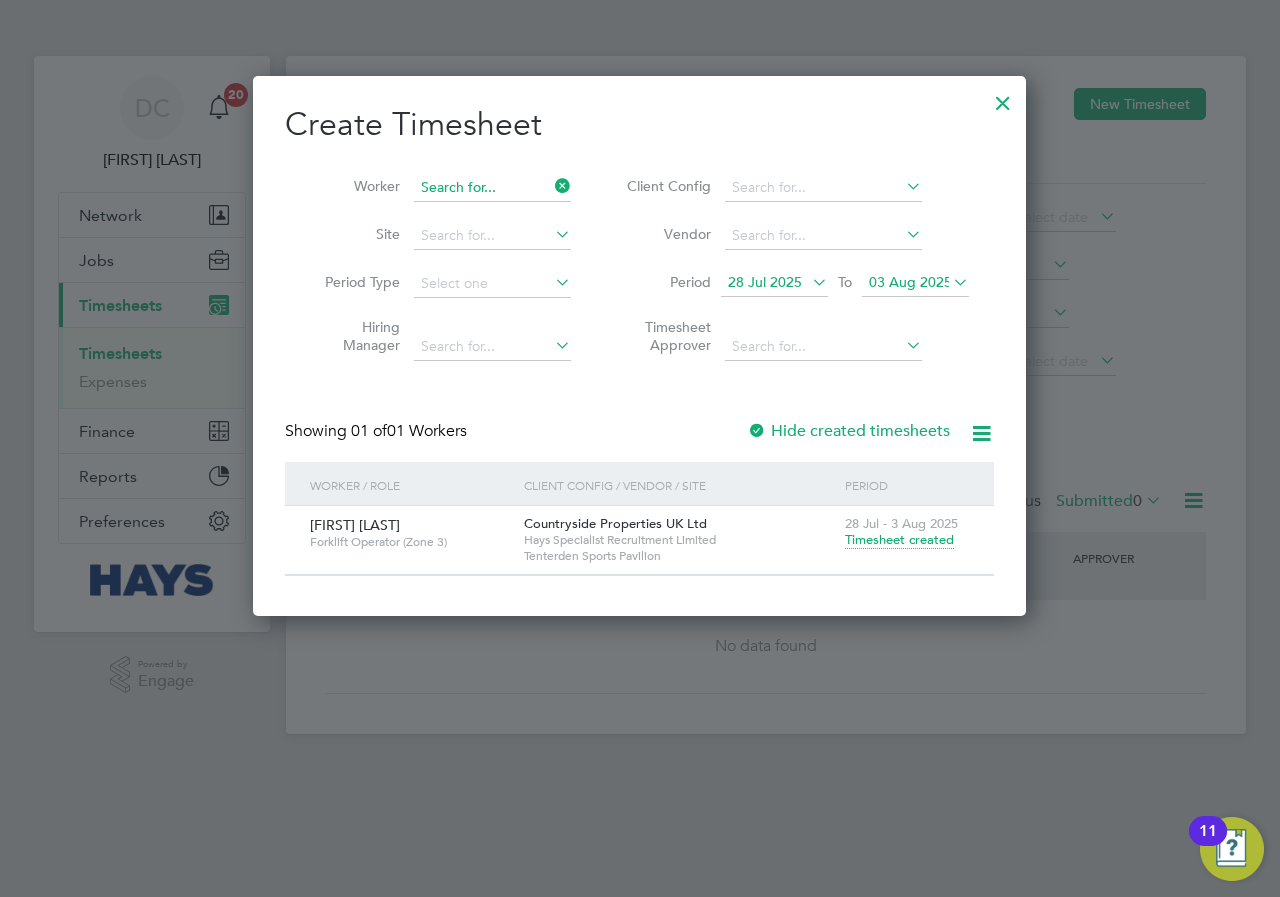 click at bounding box center (492, 188) 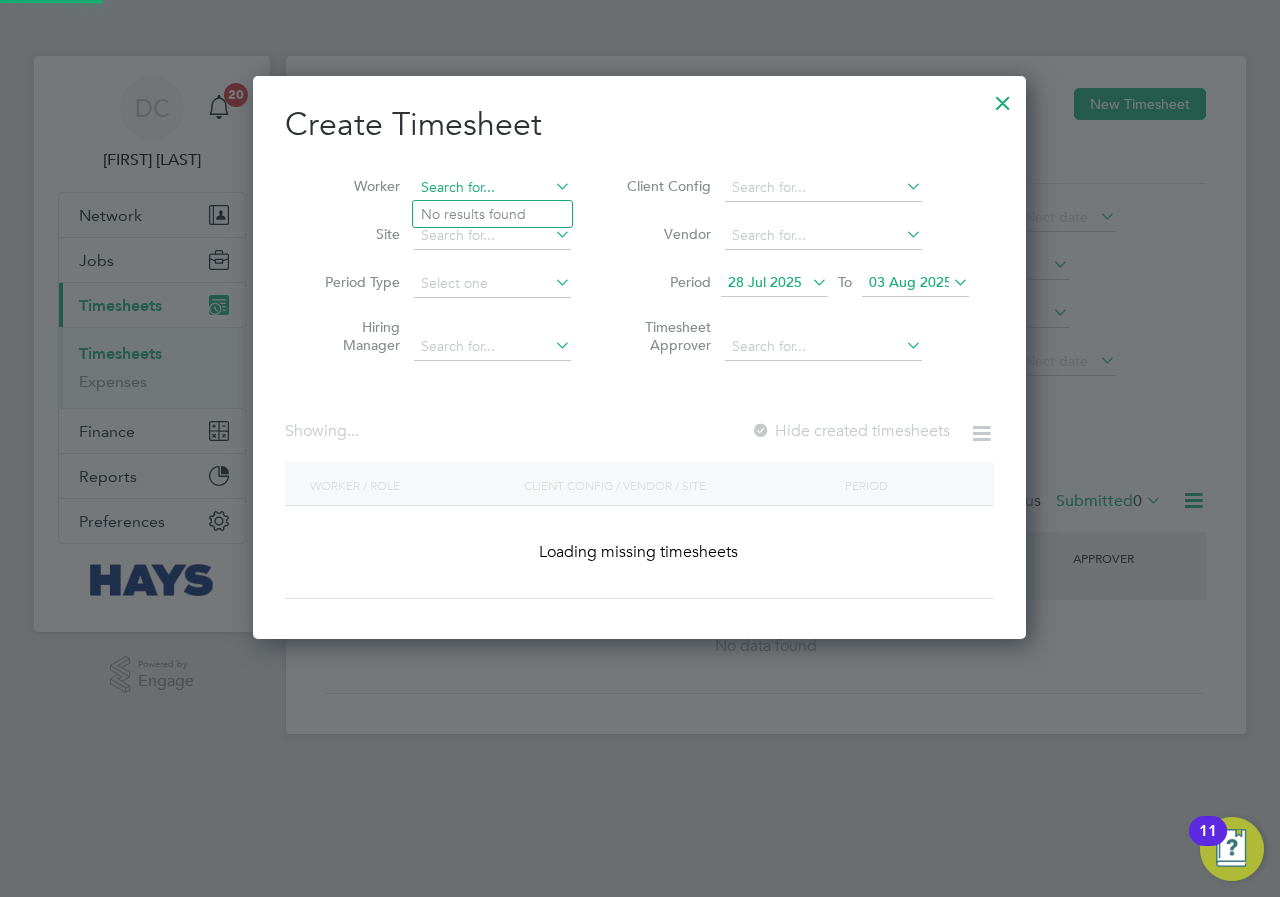 scroll, scrollTop: 10, scrollLeft: 10, axis: both 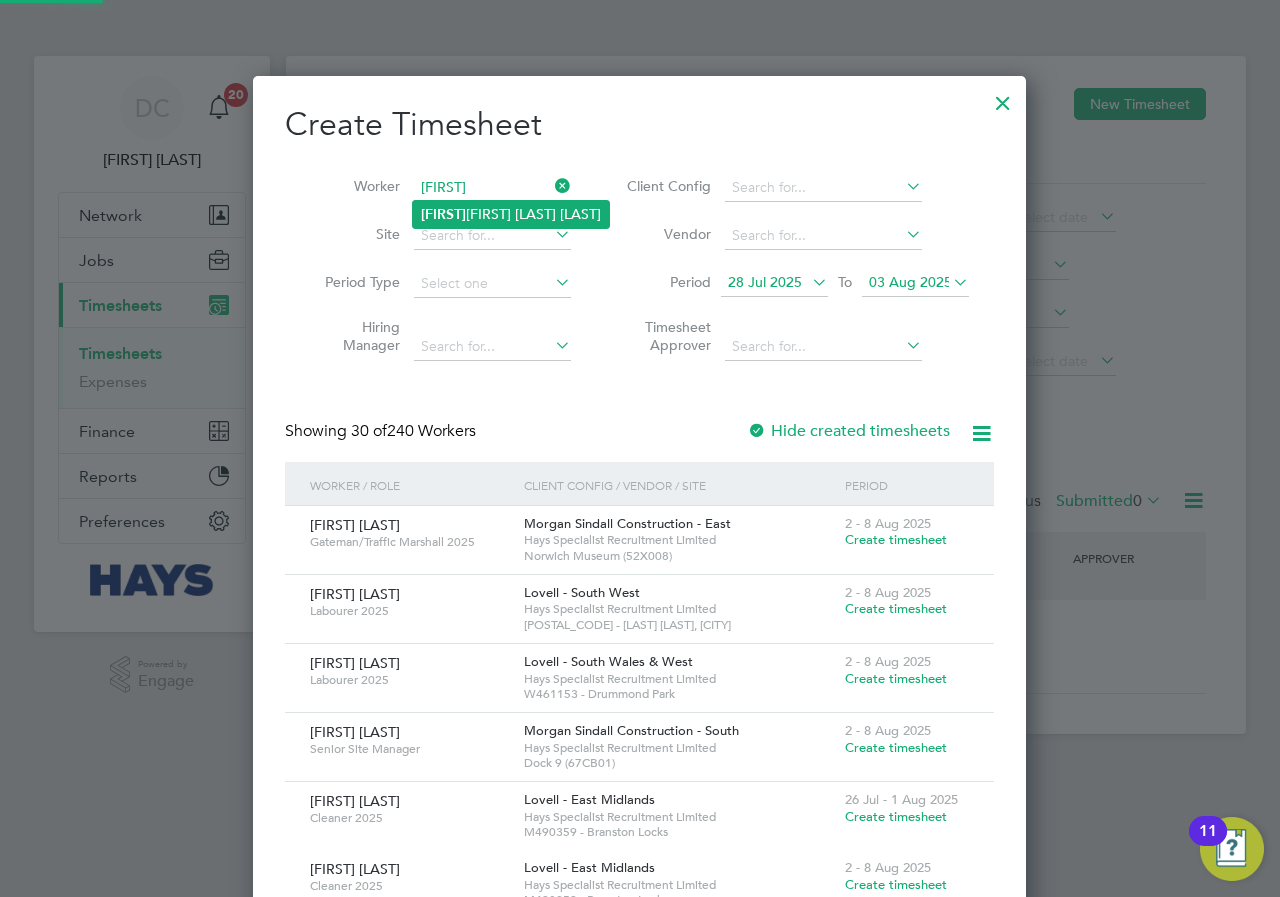 click on "[FIRST] [LAST] [LAST]" 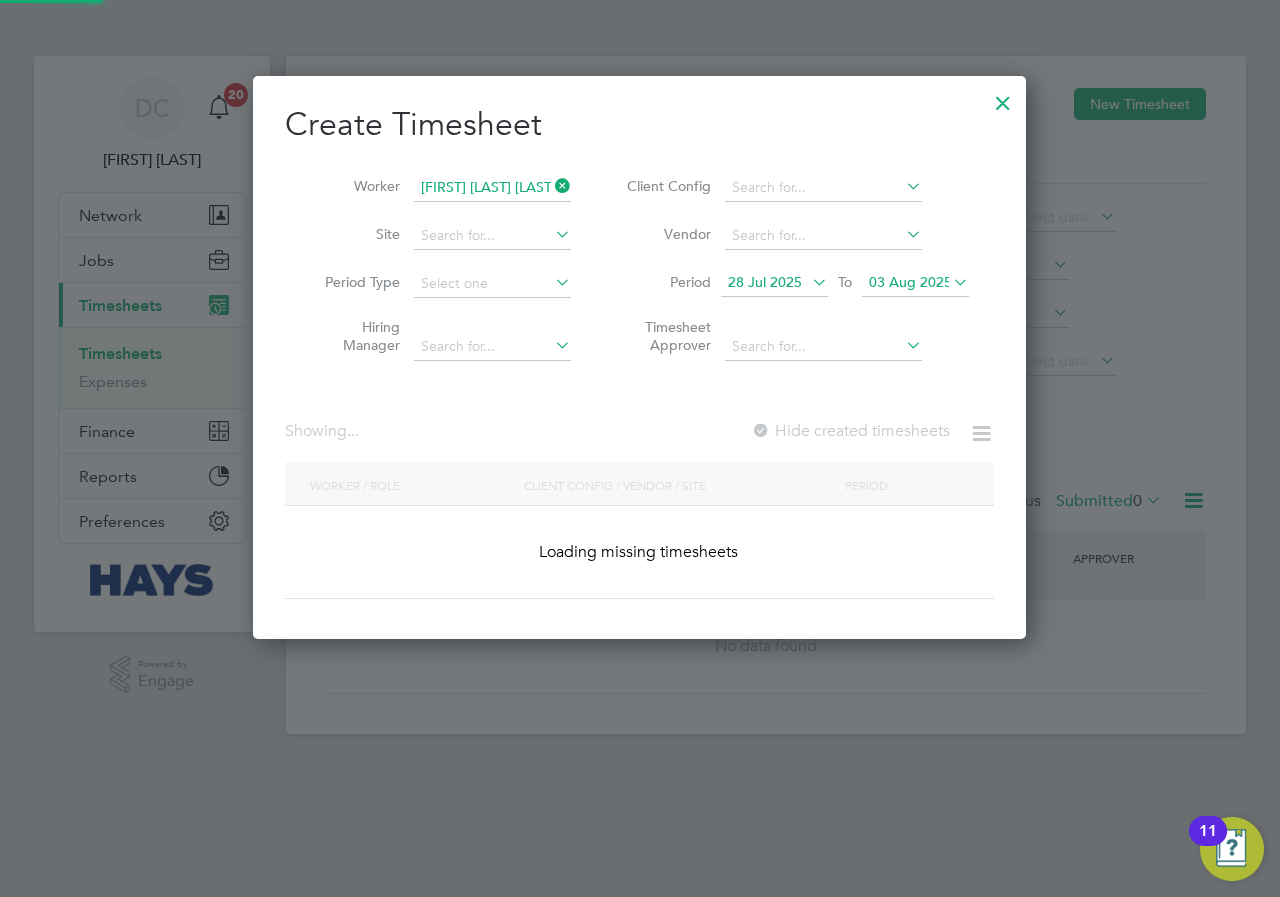 scroll, scrollTop: 10, scrollLeft: 10, axis: both 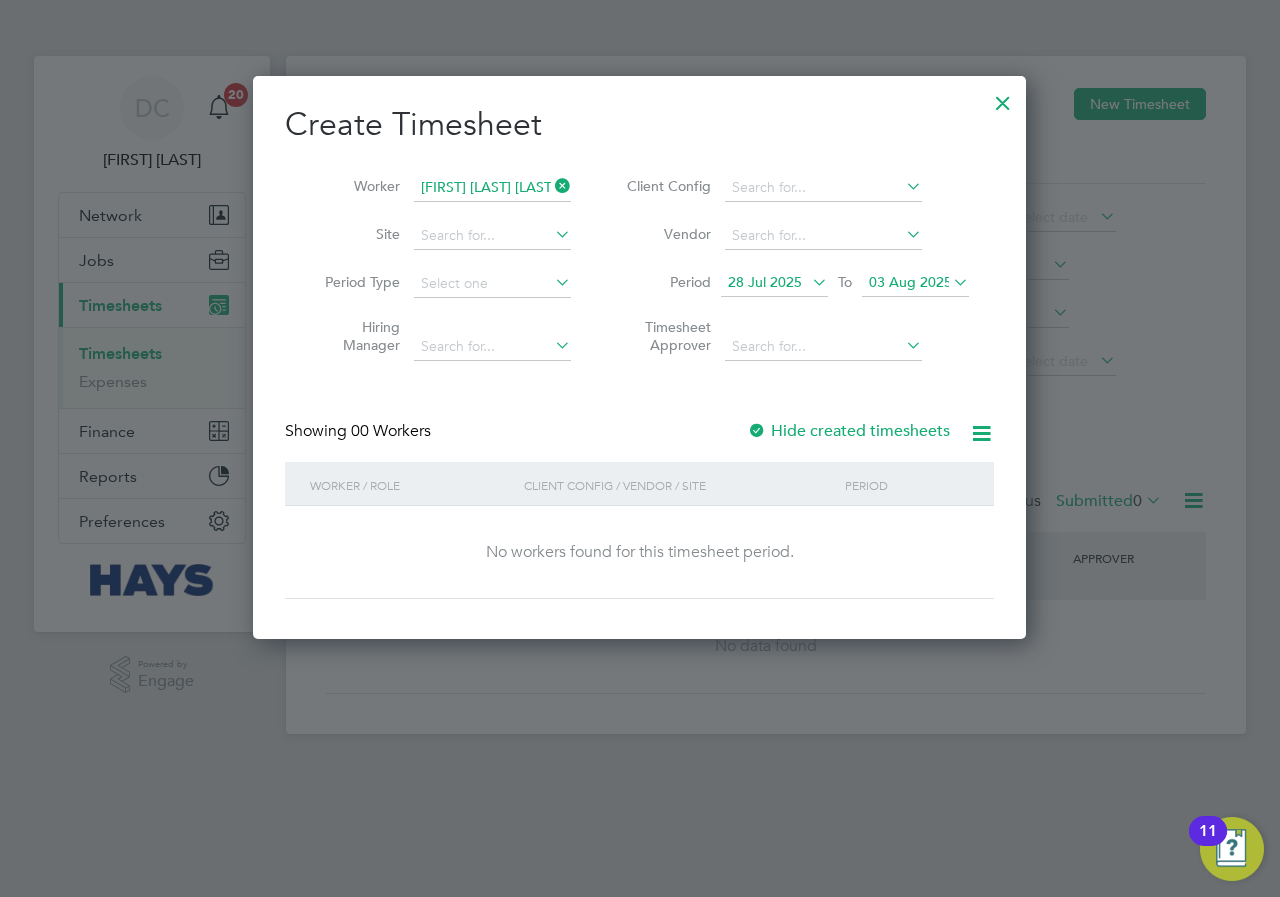 click on "Hide created timesheets" at bounding box center [848, 431] 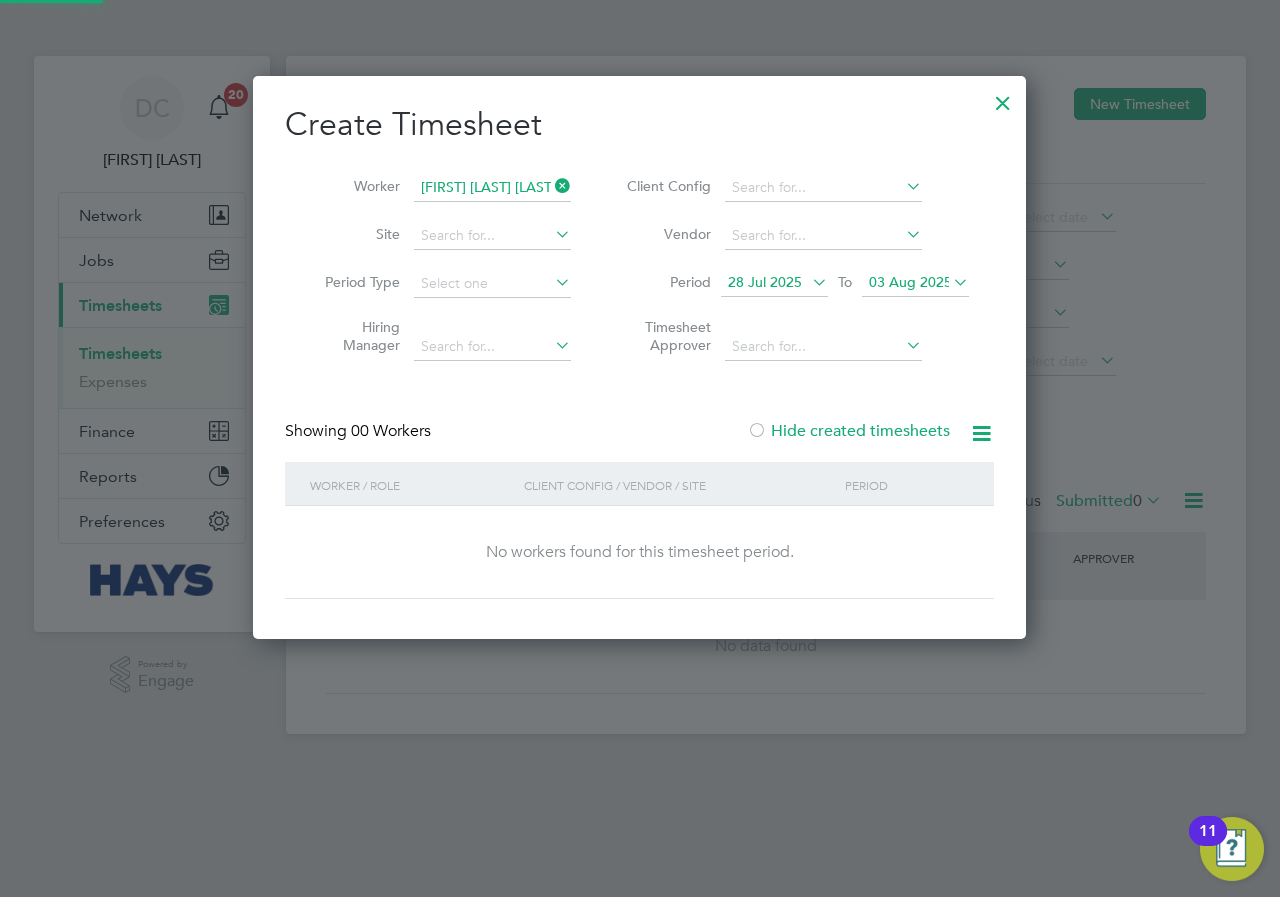scroll, scrollTop: 10, scrollLeft: 10, axis: both 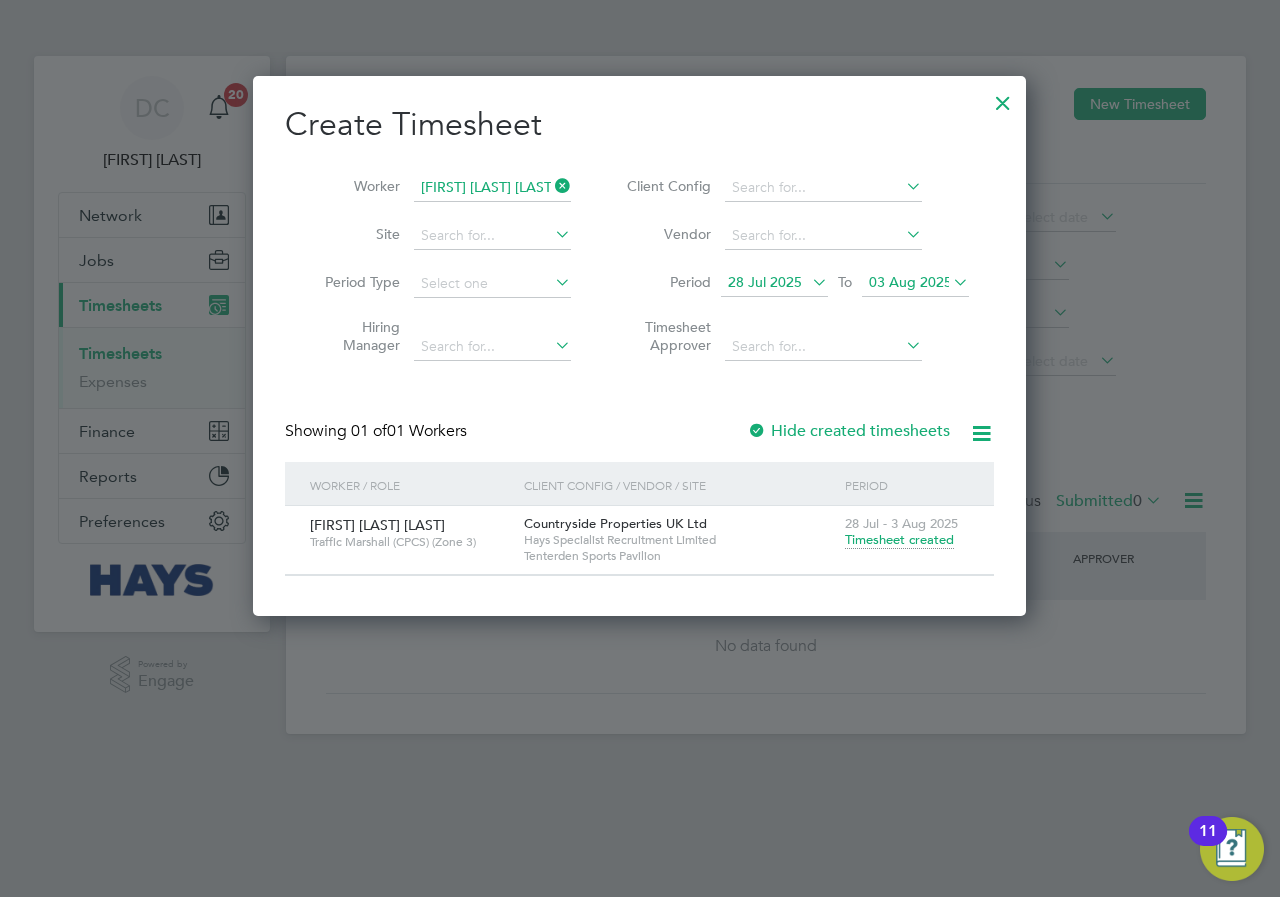 click on "28 Jul - 3 Aug 2025" at bounding box center [901, 523] 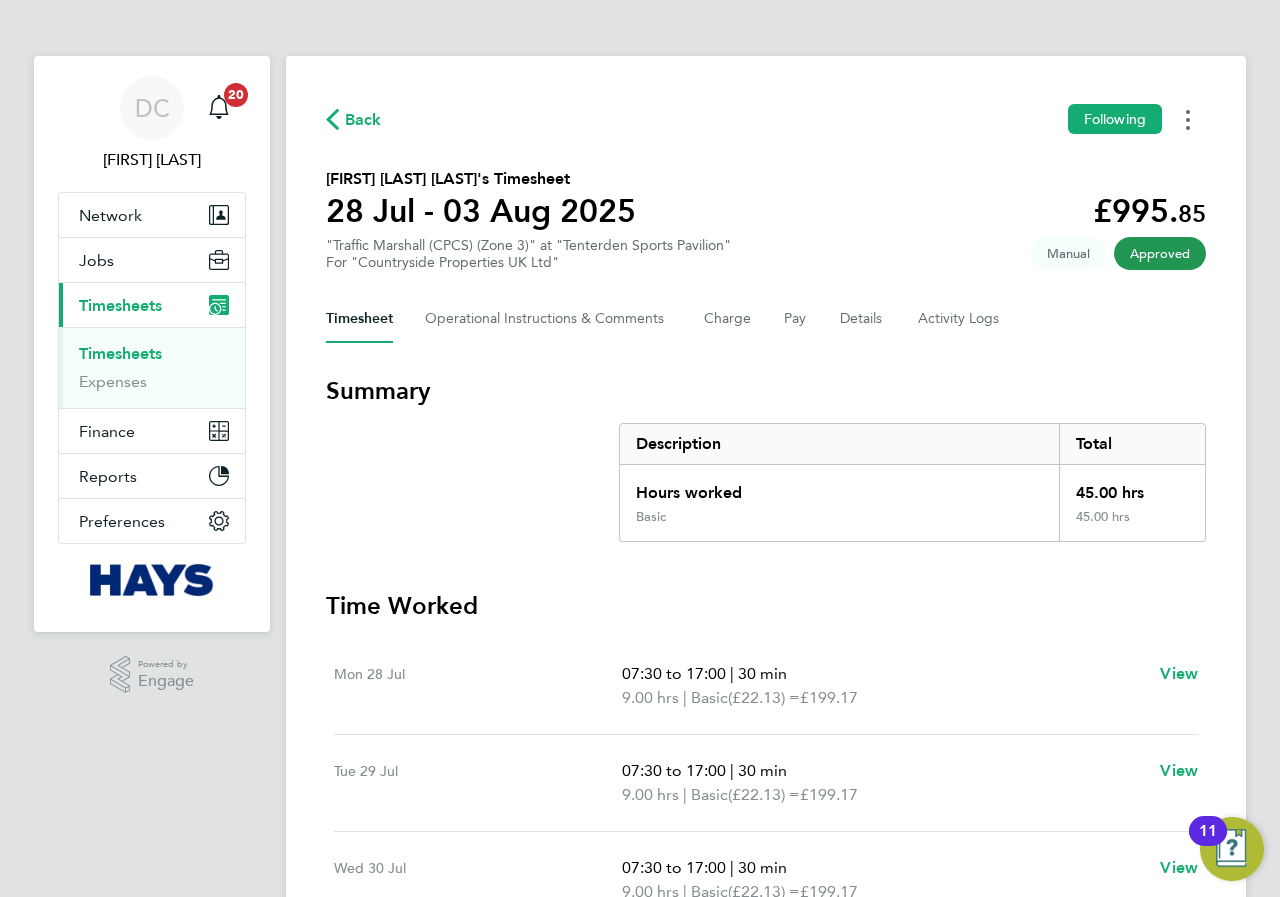 click 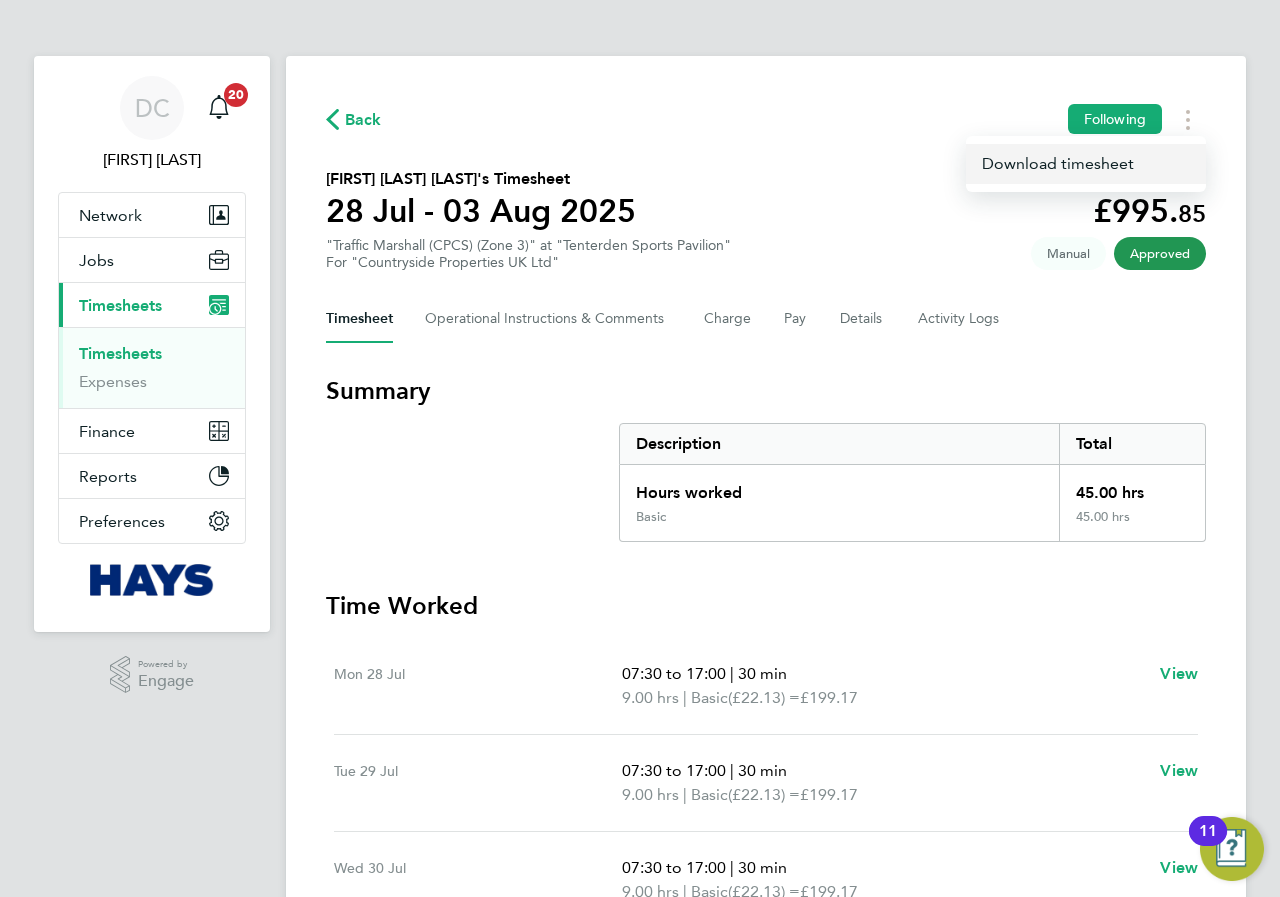 click on "Download timesheet" 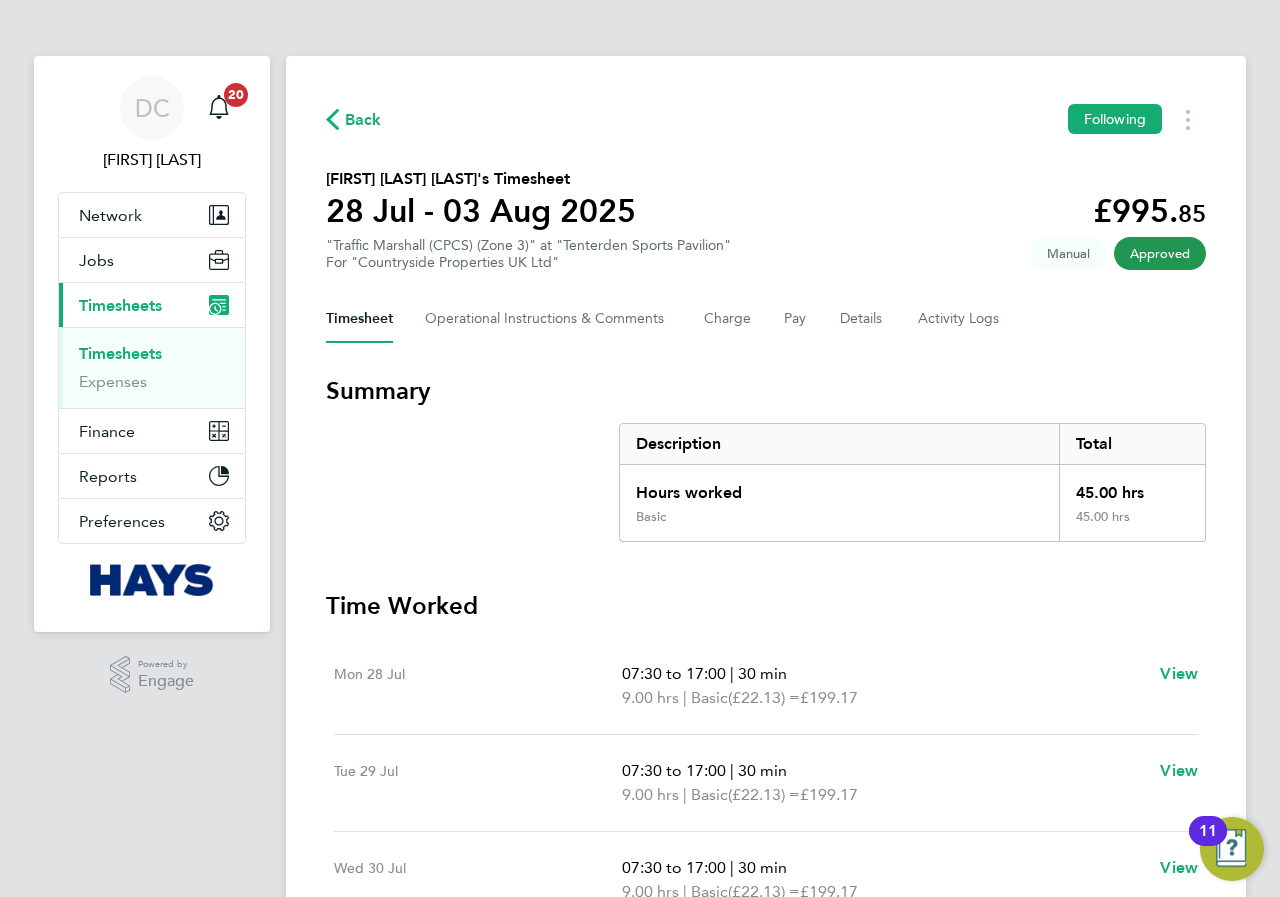 click on "Timesheets" at bounding box center [120, 305] 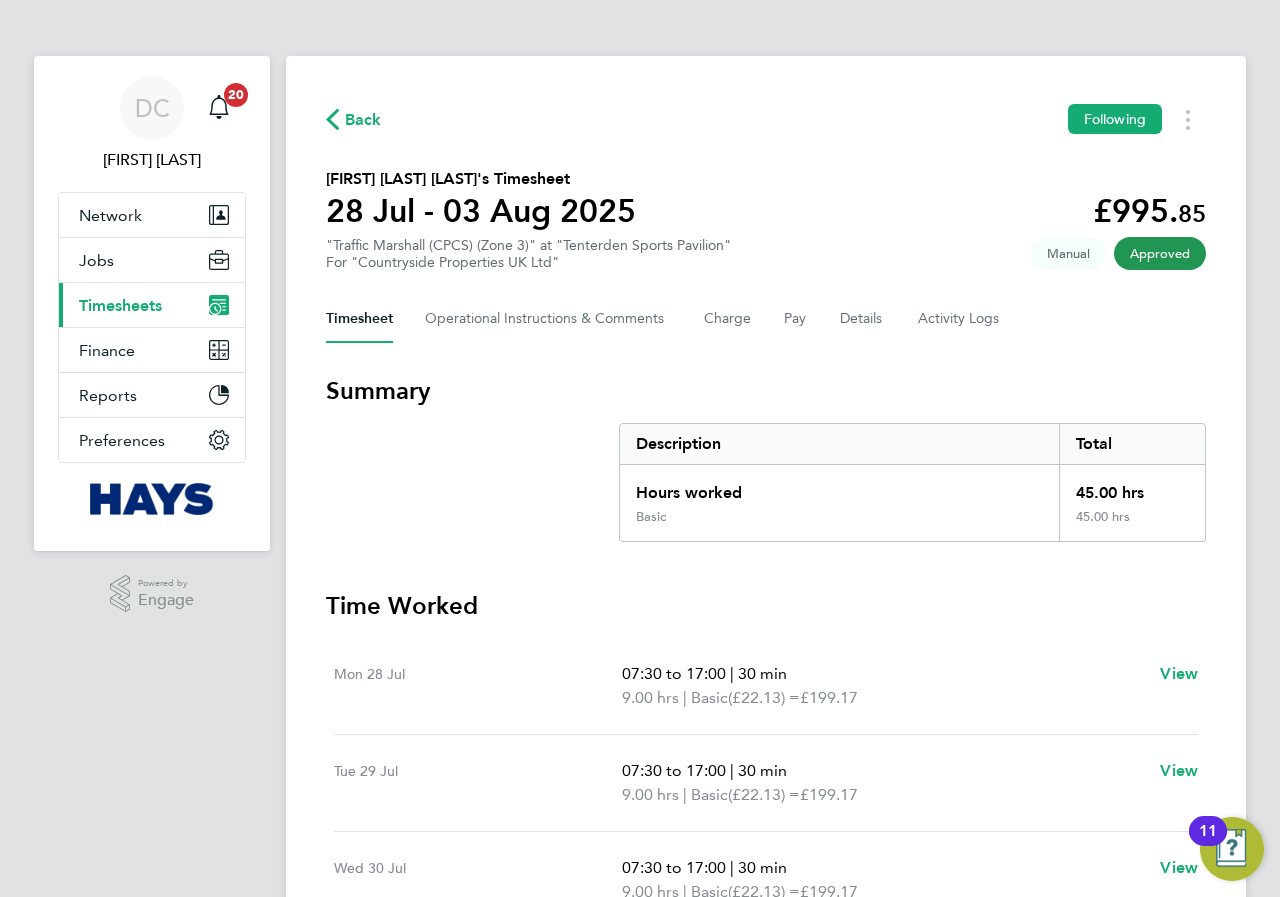 drag, startPoint x: 126, startPoint y: 300, endPoint x: 131, endPoint y: 325, distance: 25.495098 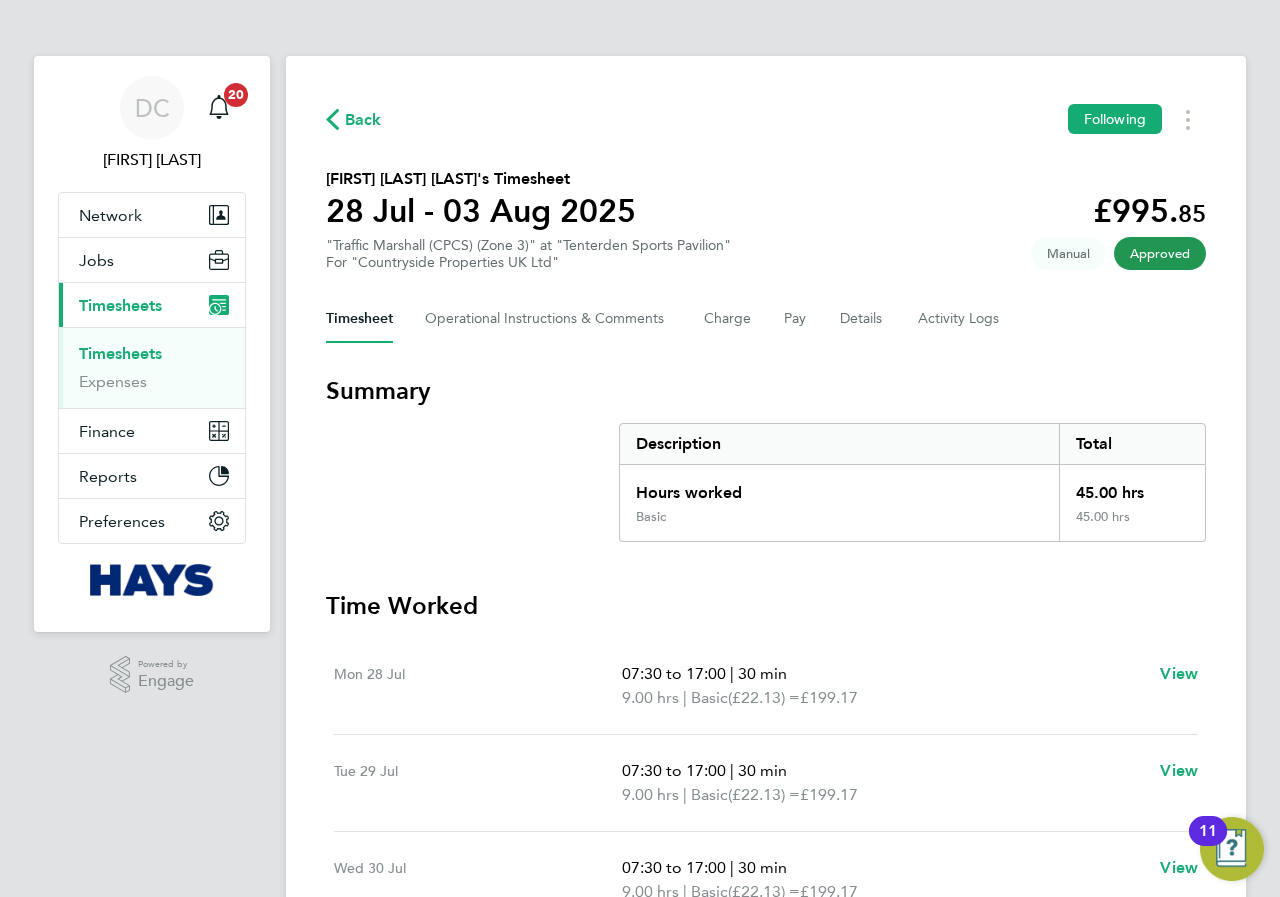 click on "Timesheets" at bounding box center [120, 353] 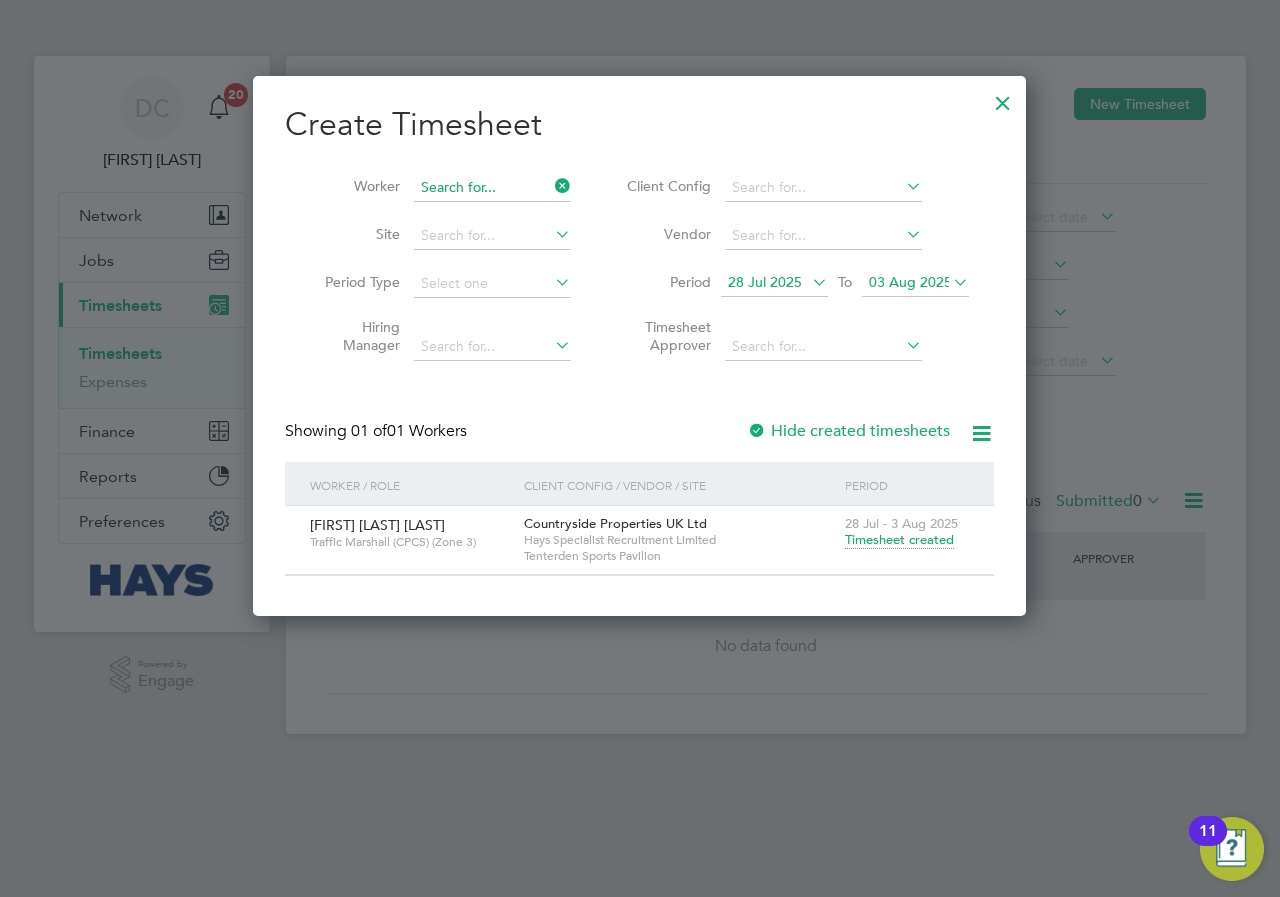 click at bounding box center (492, 188) 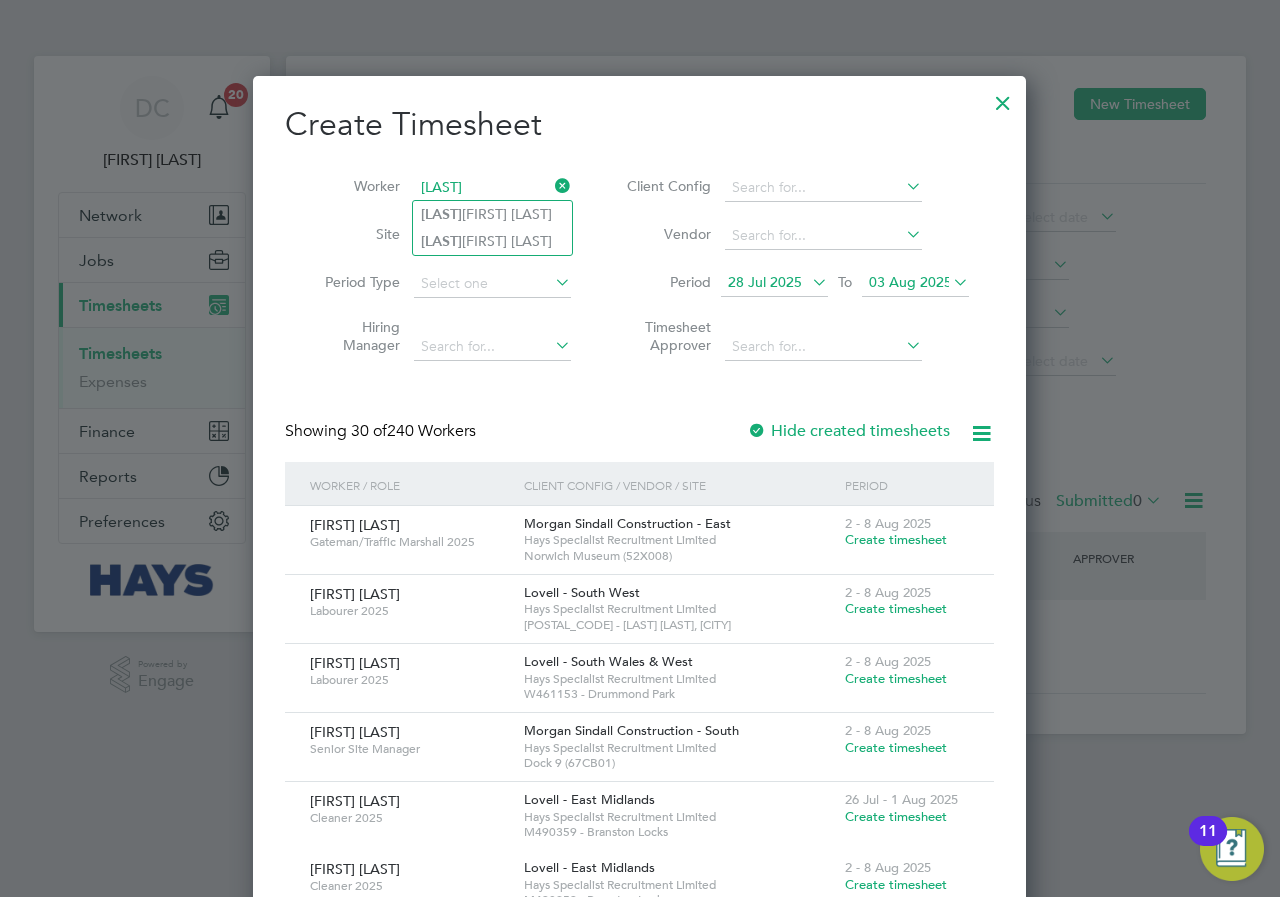 drag, startPoint x: 473, startPoint y: 188, endPoint x: 378, endPoint y: 176, distance: 95.7549 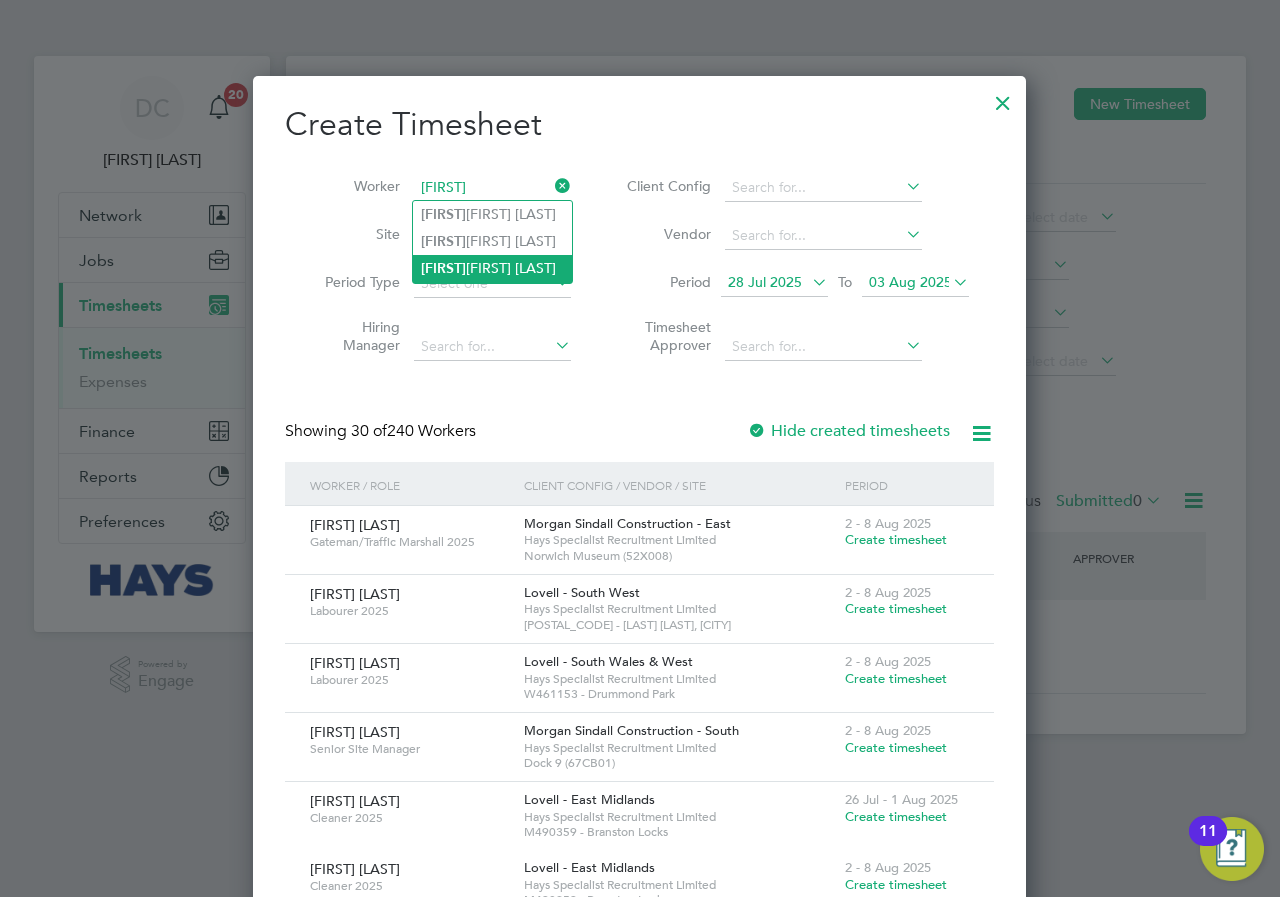 click on "[FIRST] [LAST]" 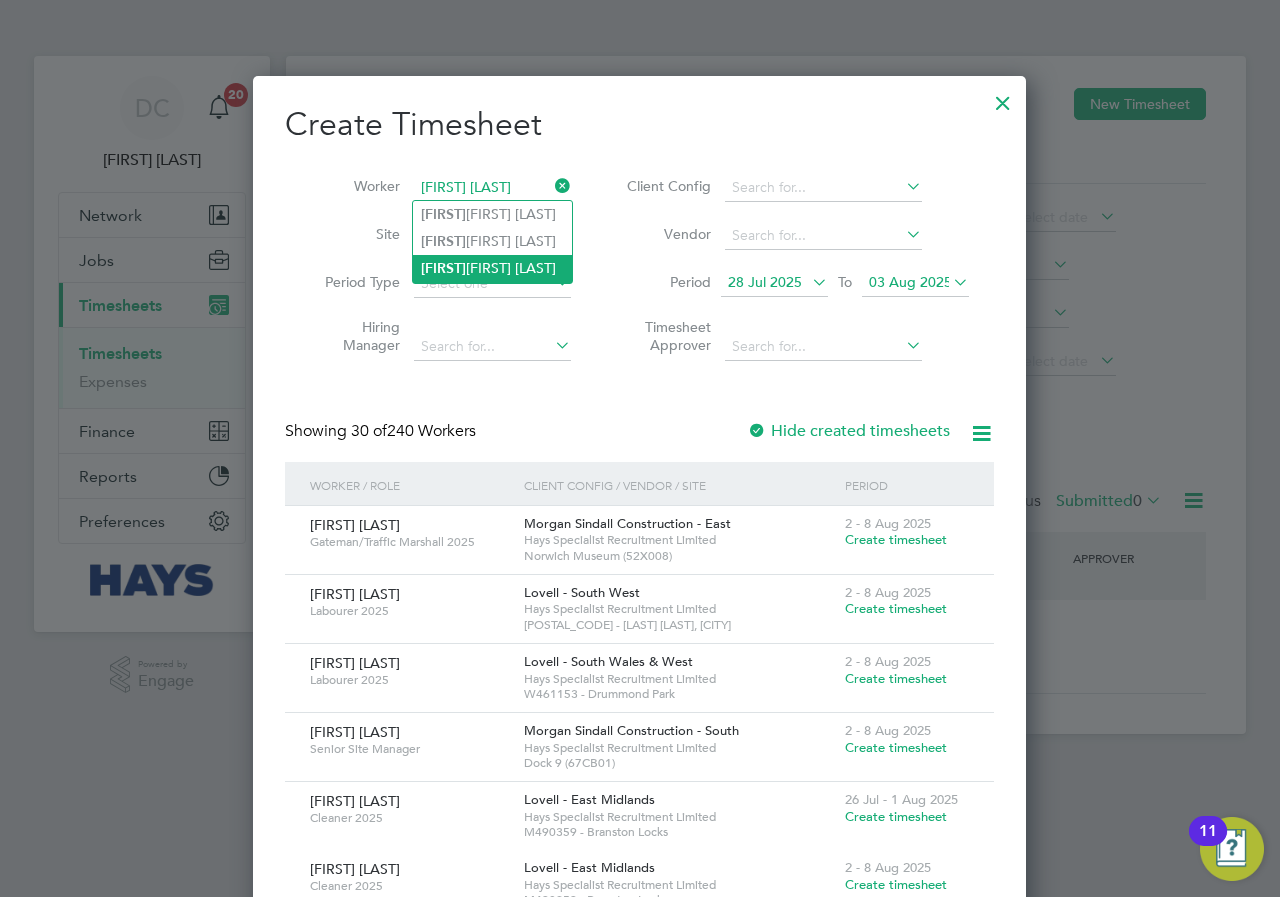 scroll, scrollTop: 10, scrollLeft: 10, axis: both 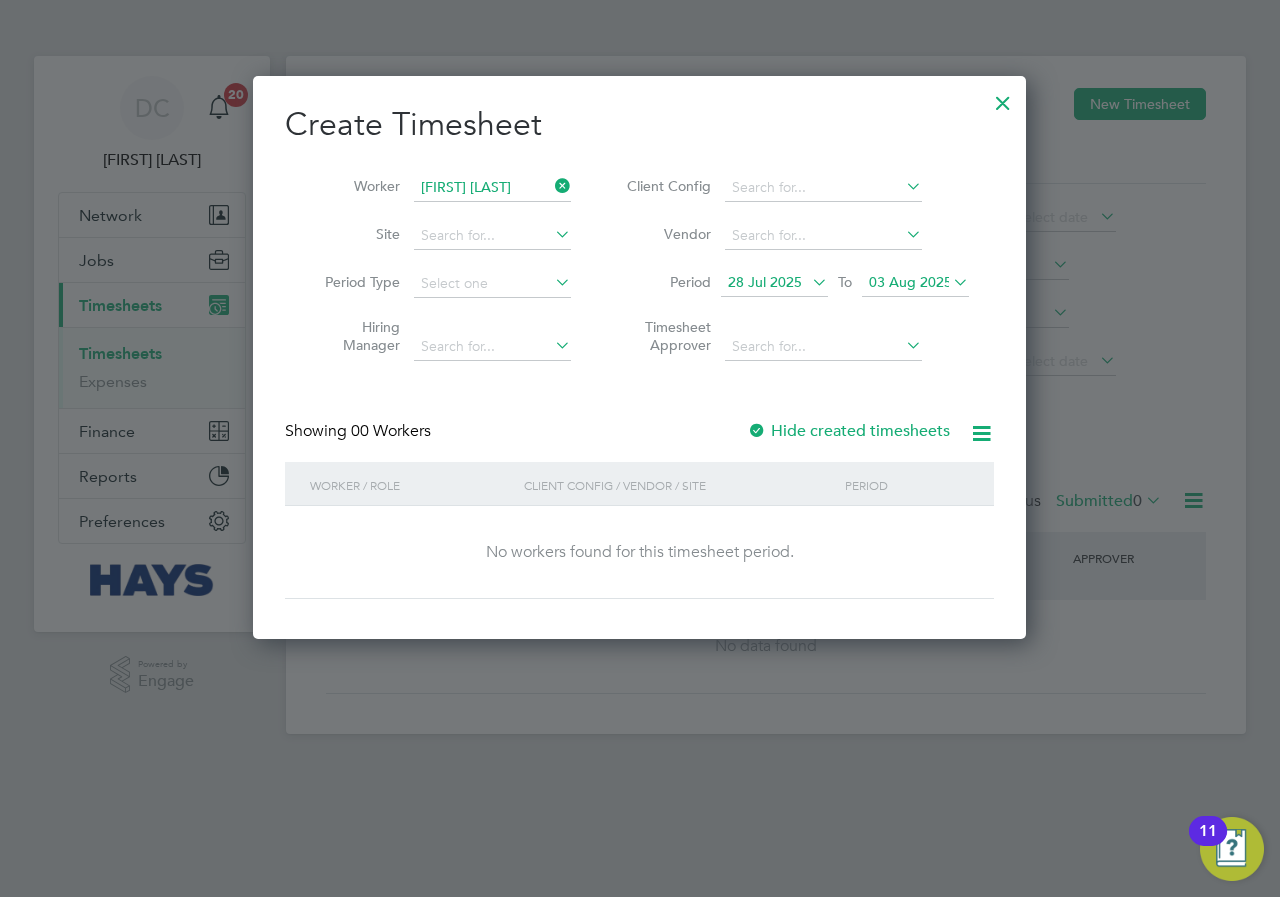 click on "Hide created timesheets" at bounding box center [848, 431] 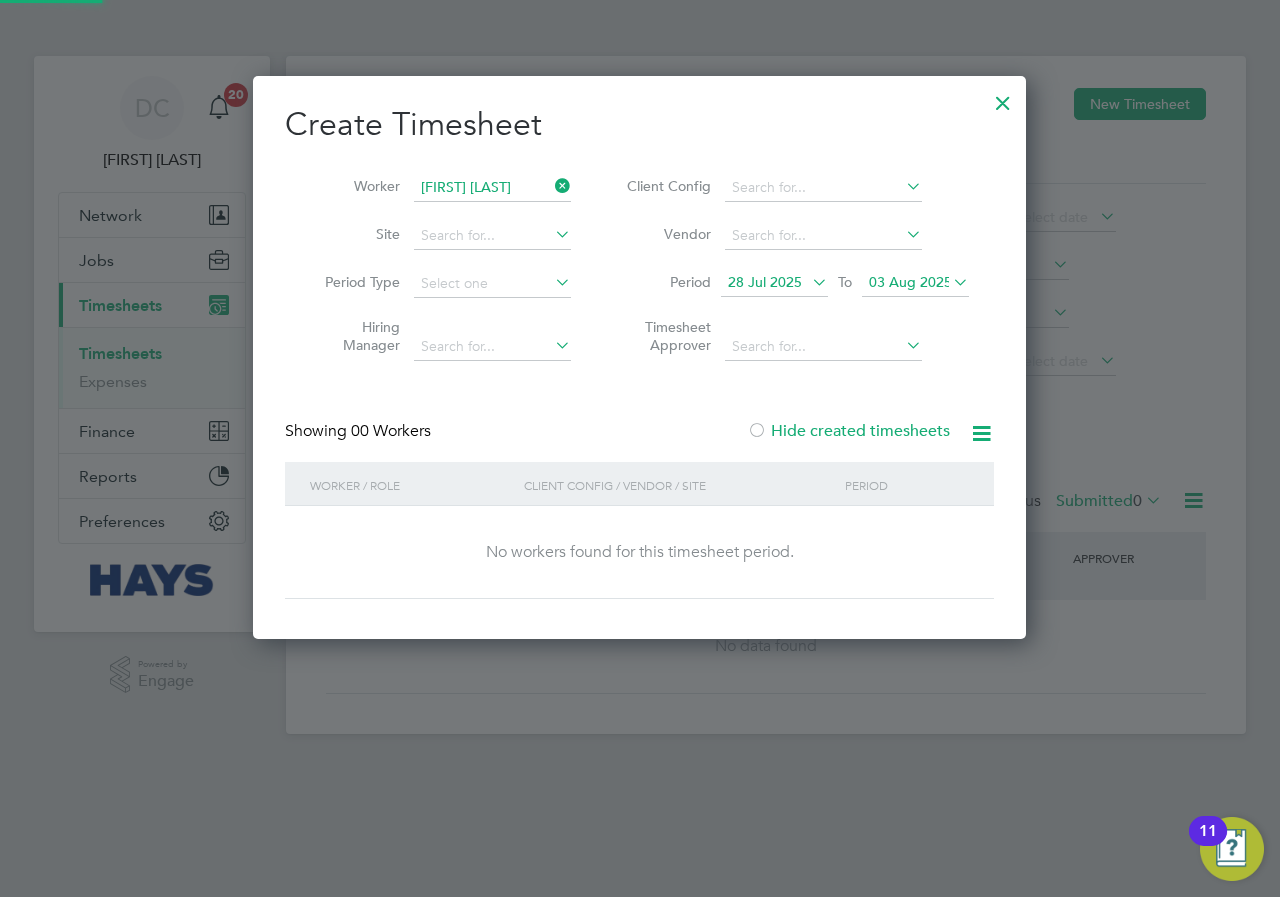 scroll, scrollTop: 10, scrollLeft: 10, axis: both 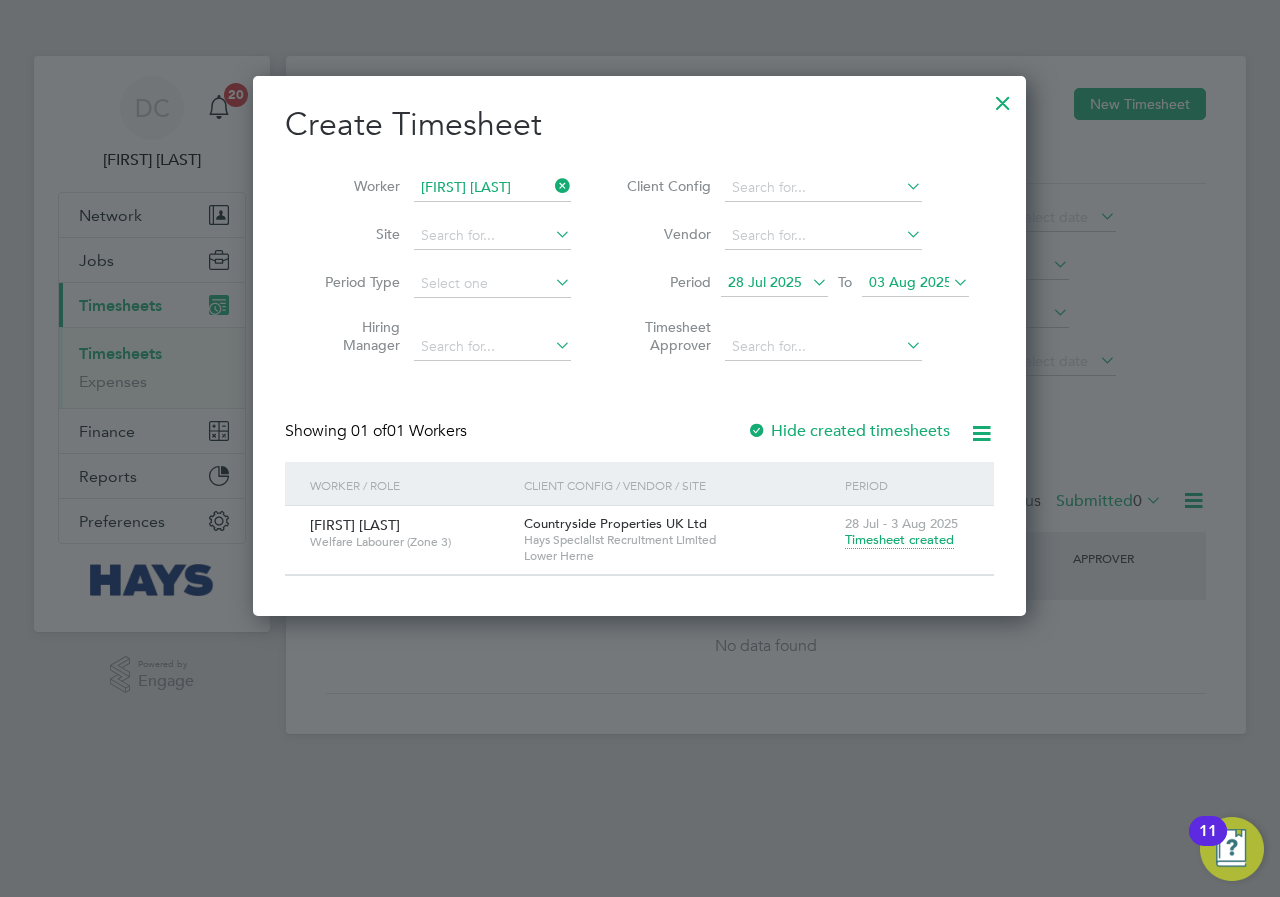 click on "Timesheet created" at bounding box center [899, 540] 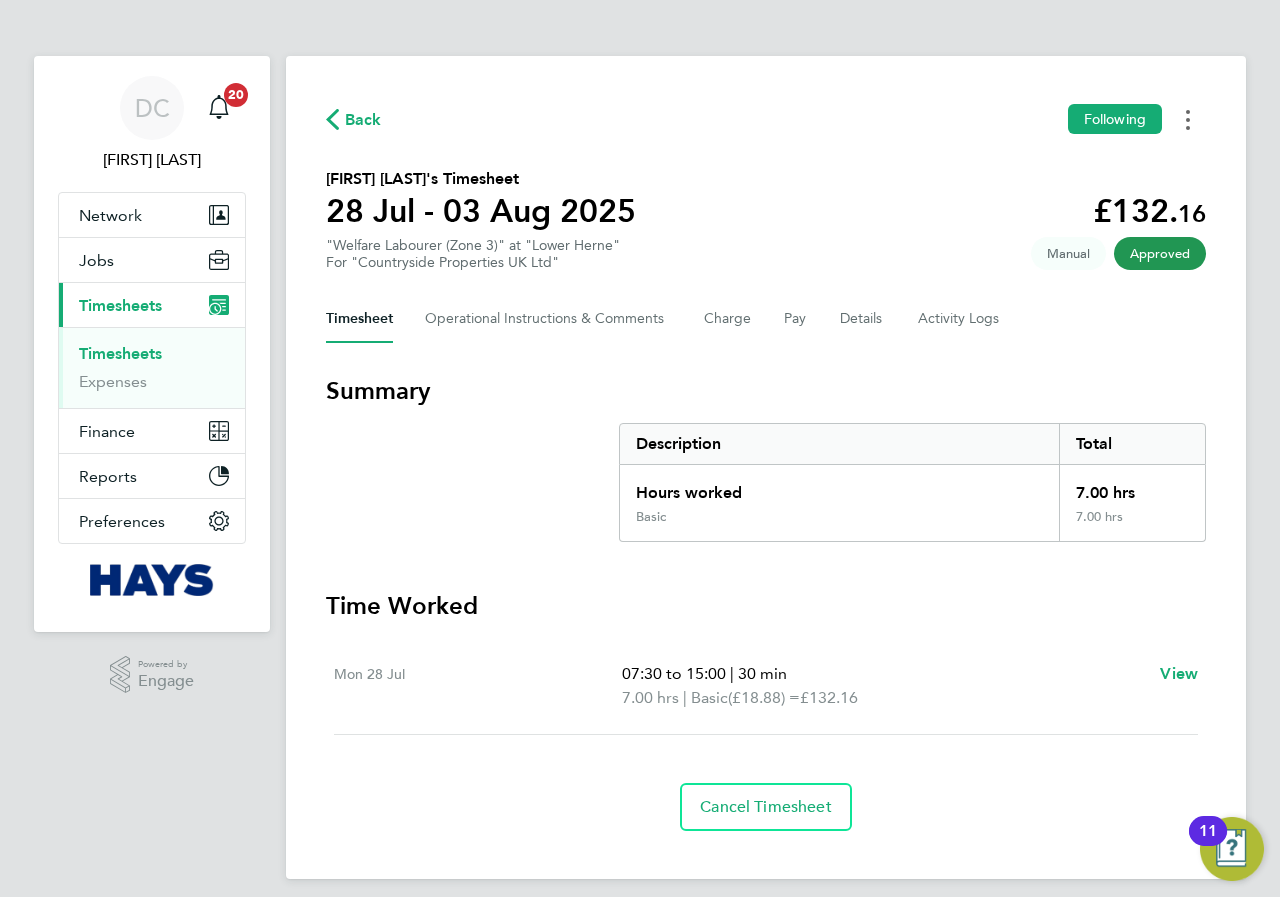 click at bounding box center [1188, 119] 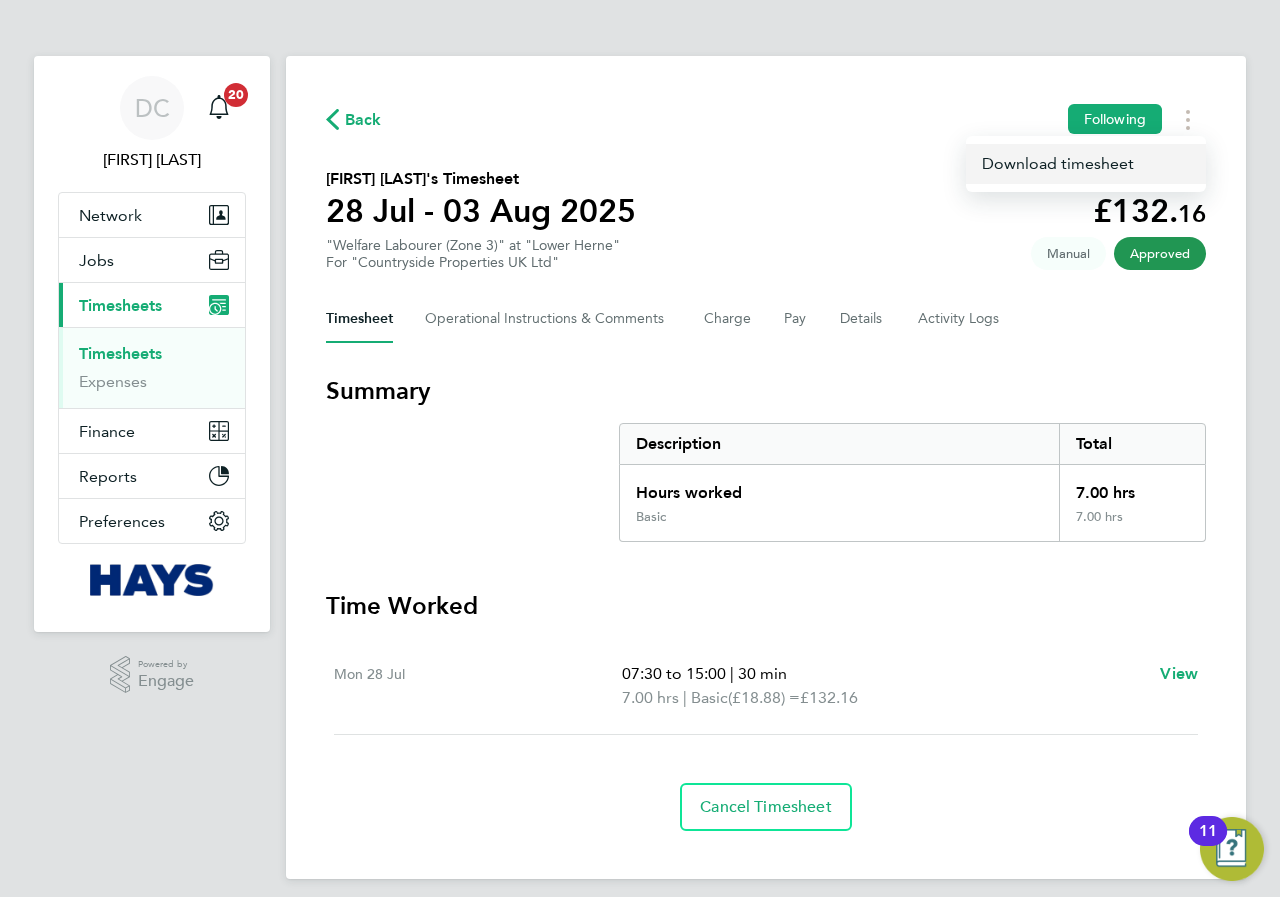 click on "Download timesheet" 